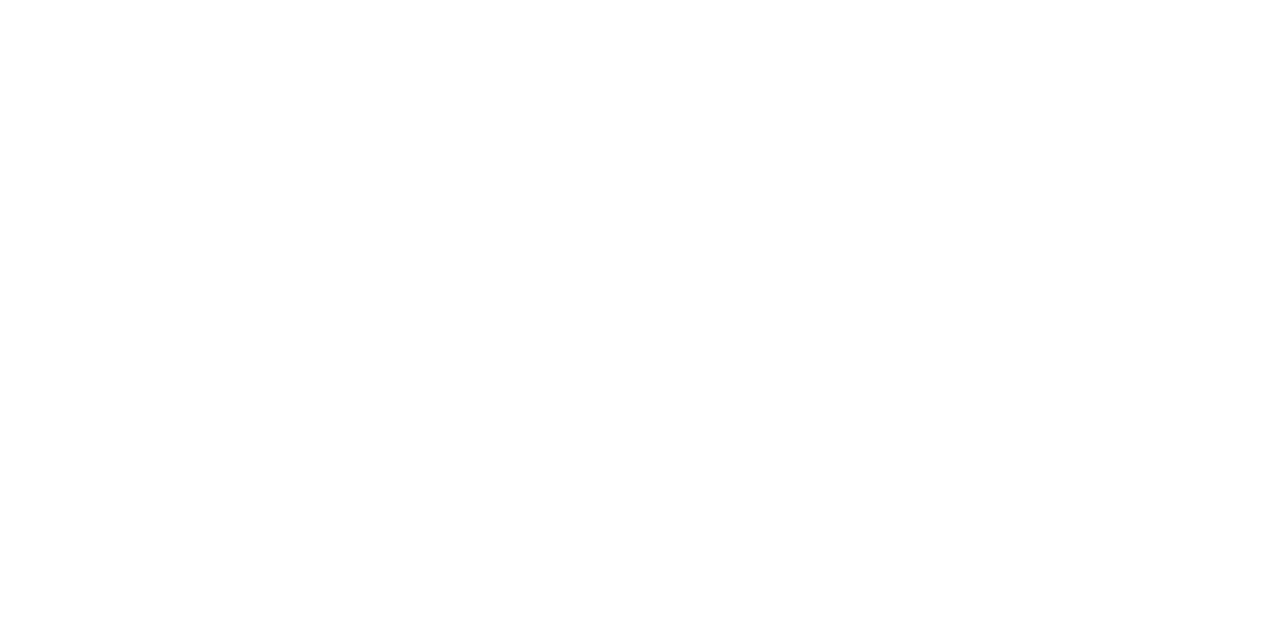 scroll, scrollTop: 0, scrollLeft: 0, axis: both 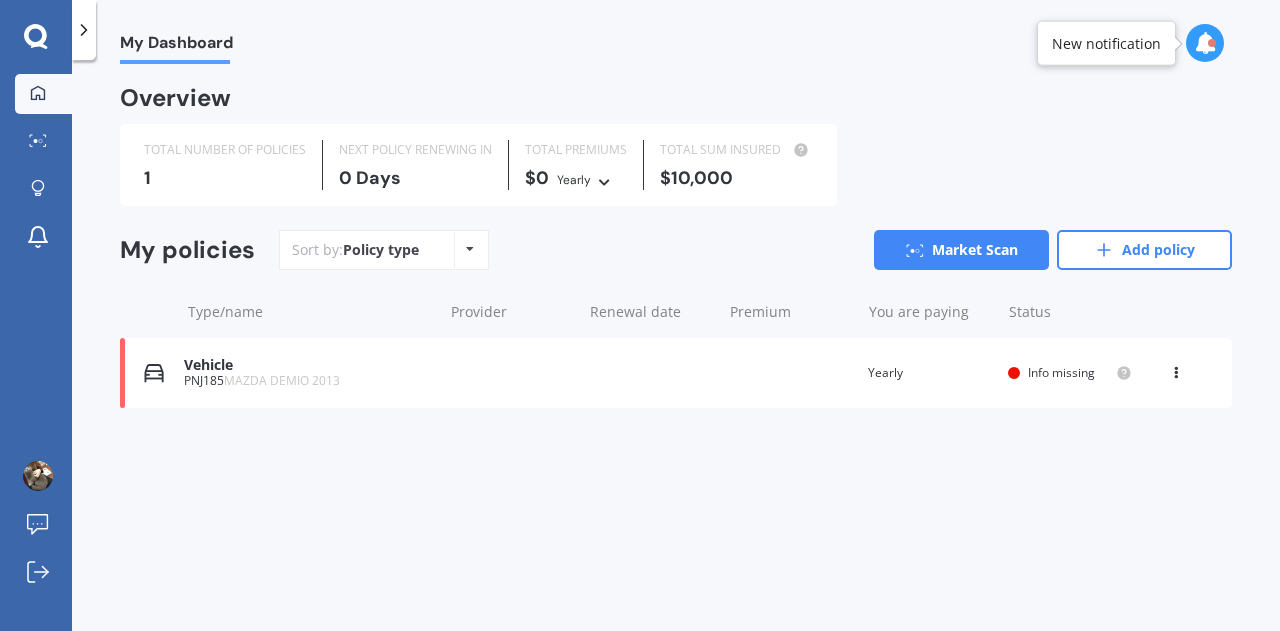 click on "My Dashboard Market Scan Explore insurance Notifications [PERSON_NAME] Submit feedback Log out" at bounding box center (36, 315) 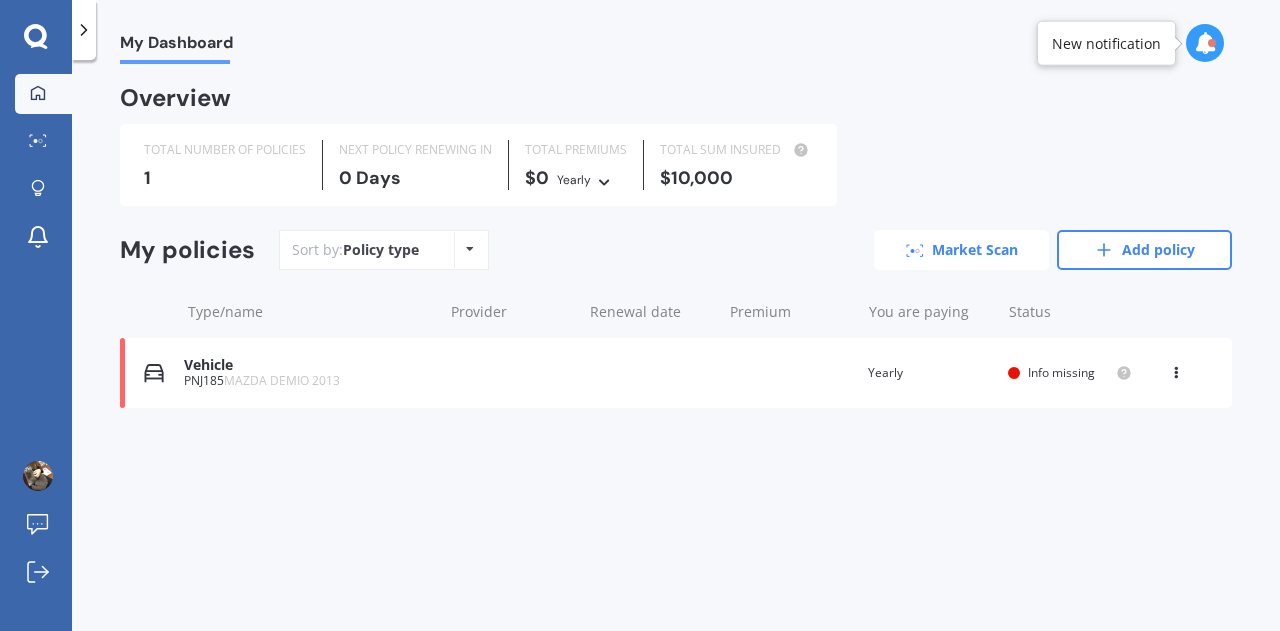 click on "Market Scan" at bounding box center [961, 250] 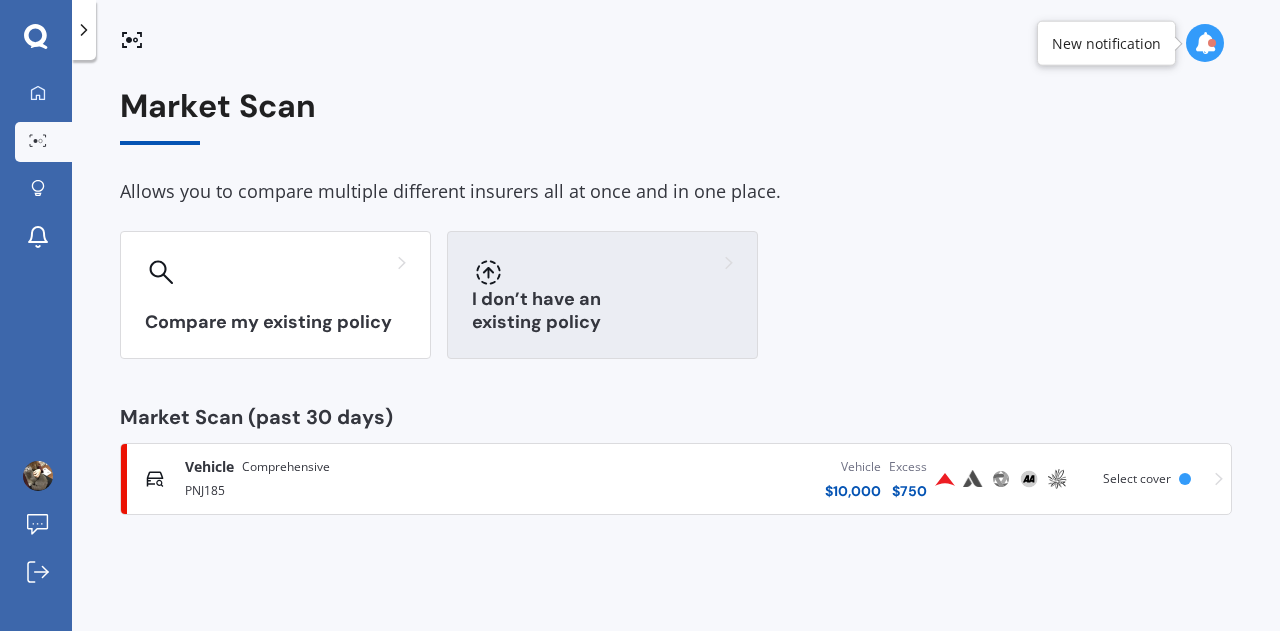 click on "I don’t have an existing policy" at bounding box center (602, 295) 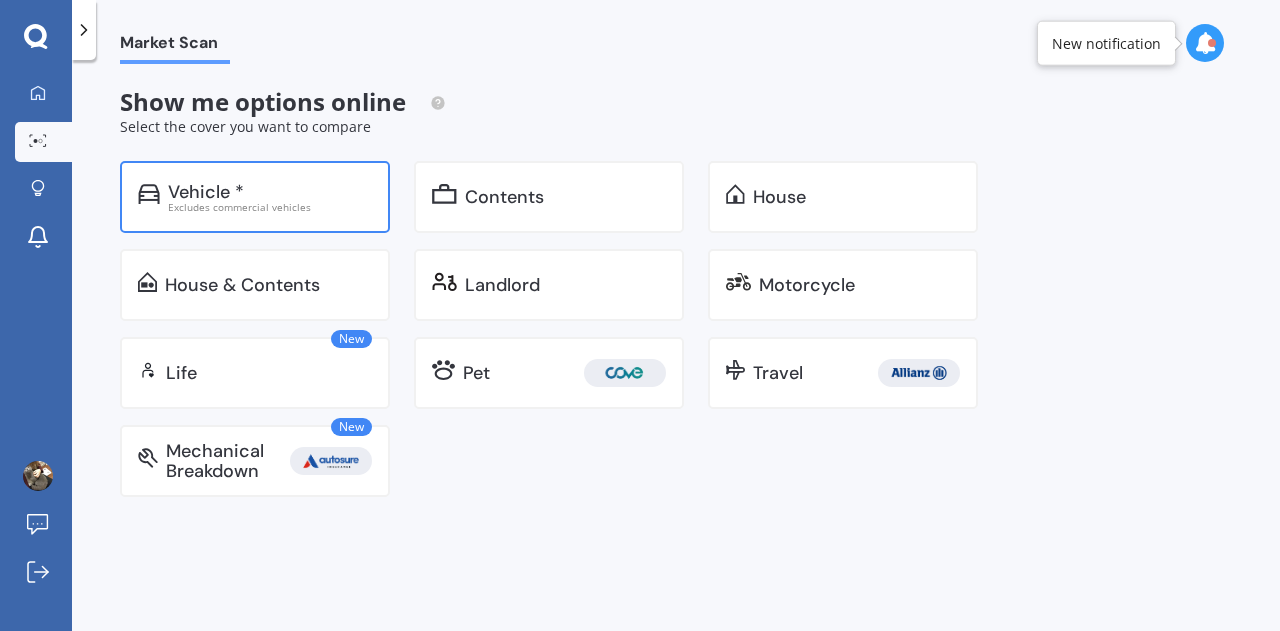 click on "Vehicle *" at bounding box center (270, 192) 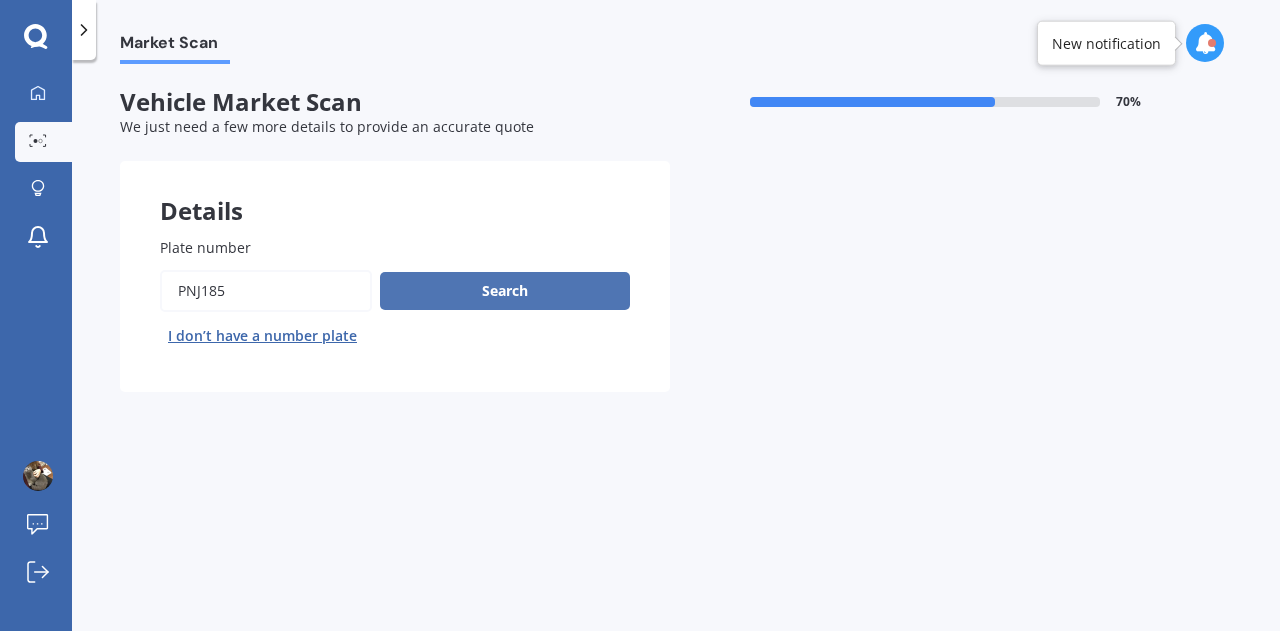 click on "Search" at bounding box center (505, 291) 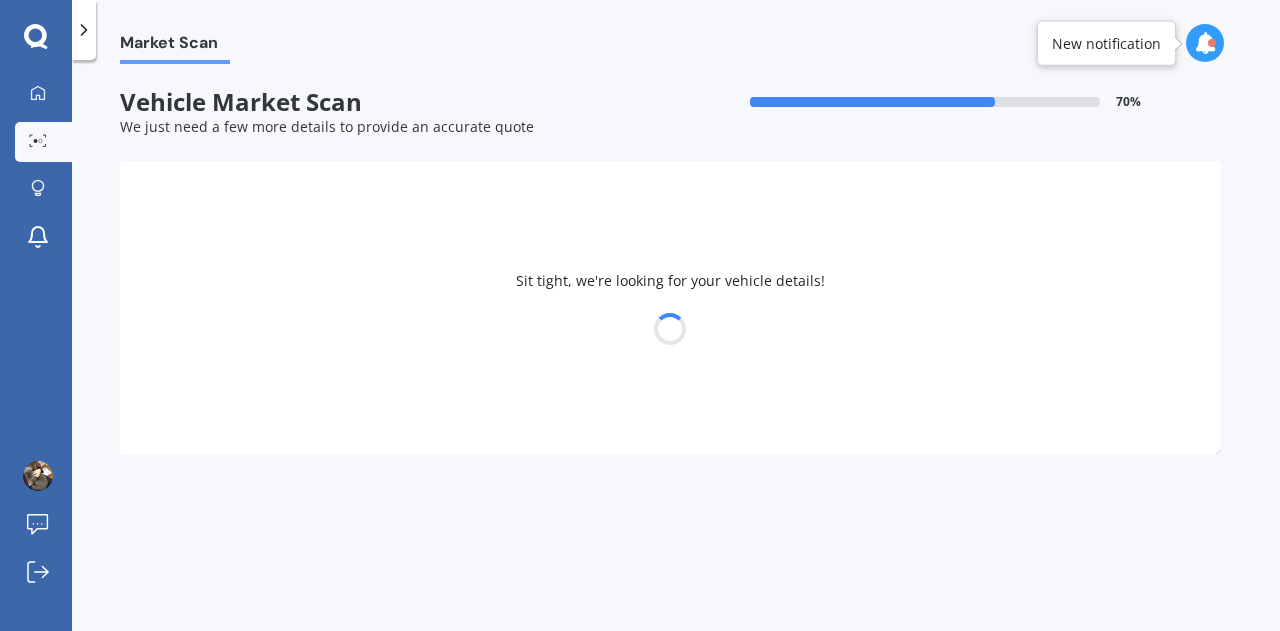 select on "MAZDA" 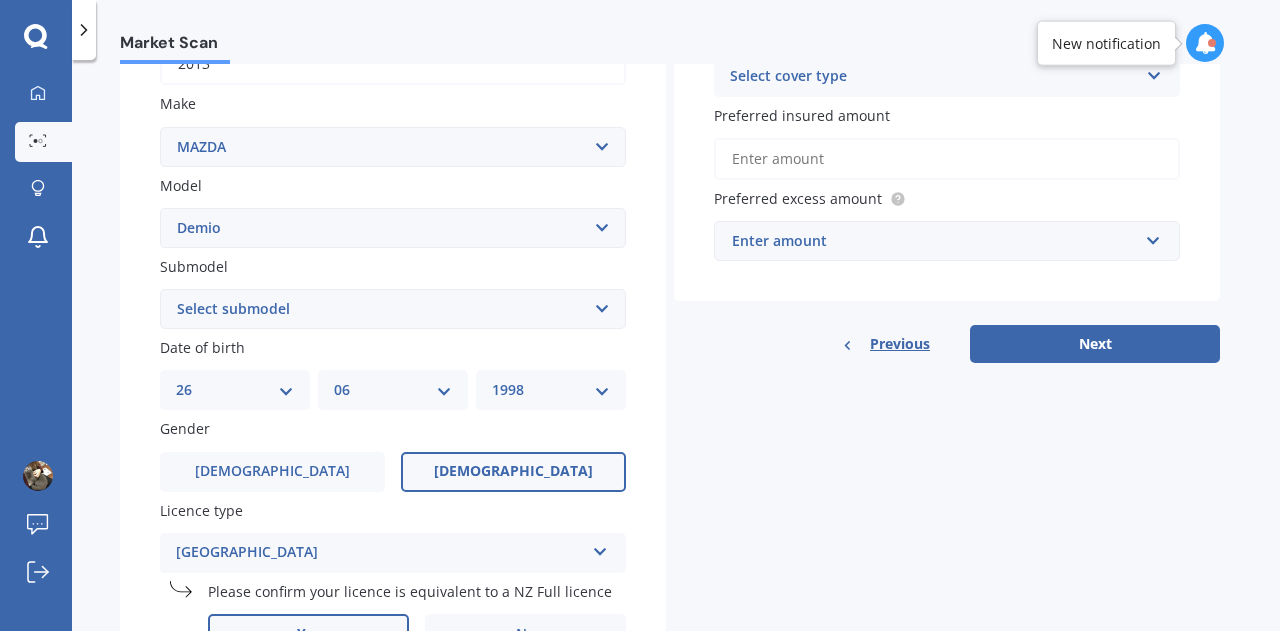 scroll, scrollTop: 354, scrollLeft: 0, axis: vertical 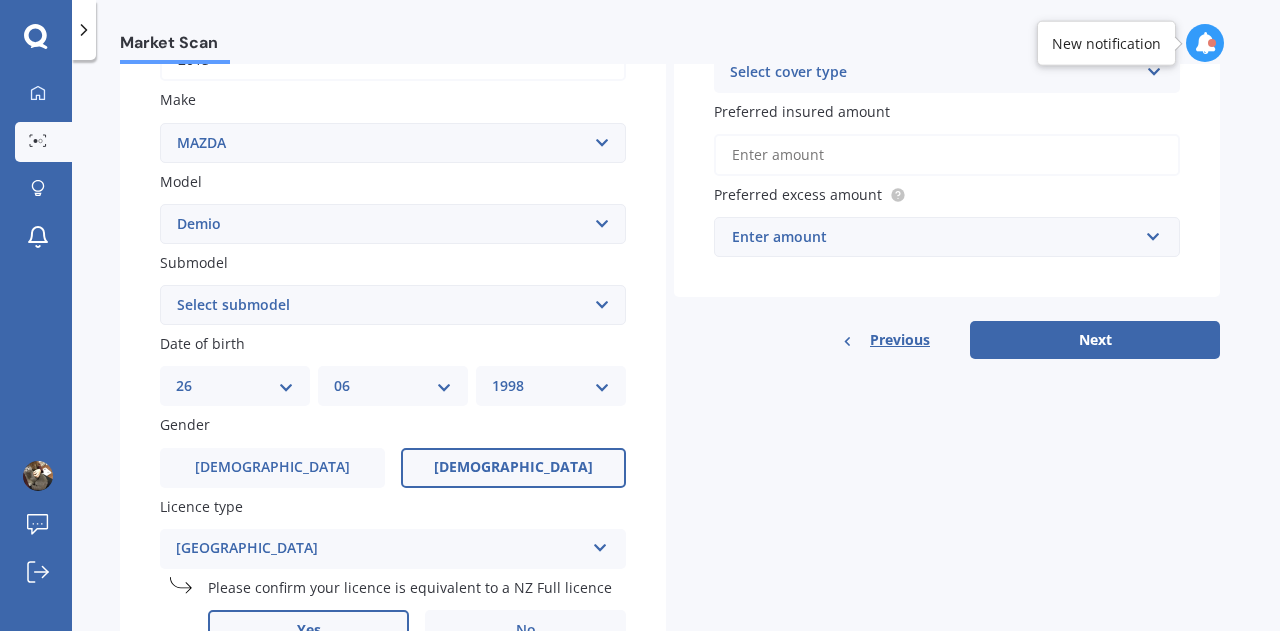 click on "Select submodel (All) Diesel Petrol XD Touring Turbo Diesel" at bounding box center (393, 305) 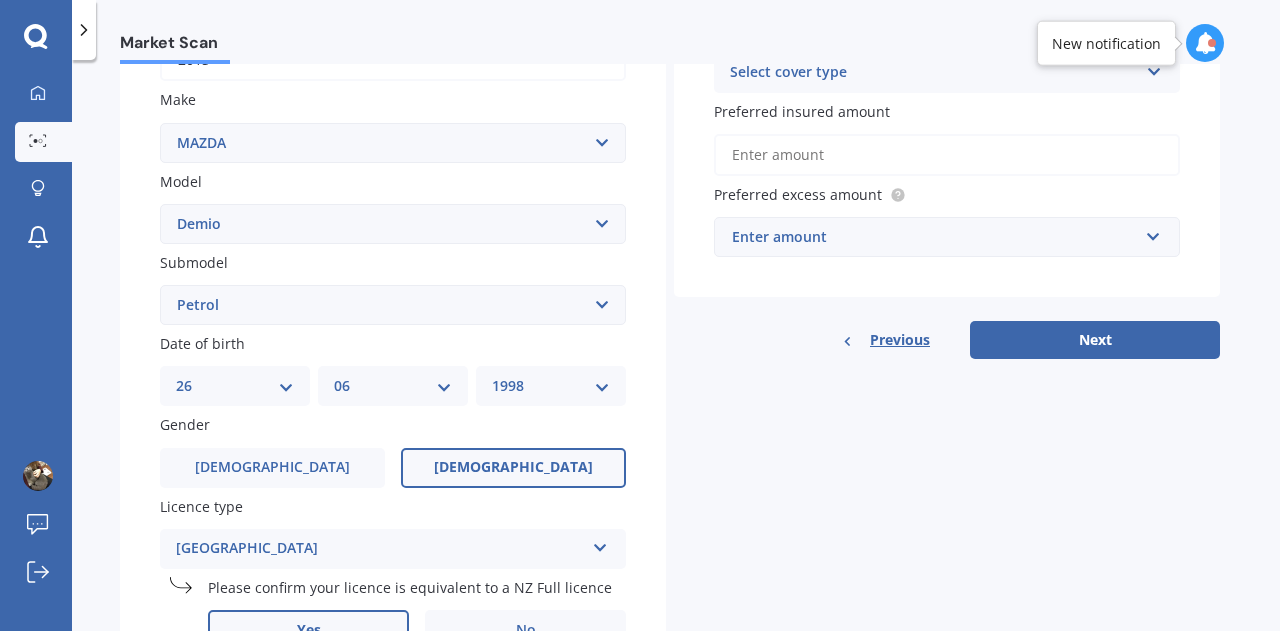 click on "Select submodel (All) Diesel Petrol XD Touring Turbo Diesel" at bounding box center [393, 305] 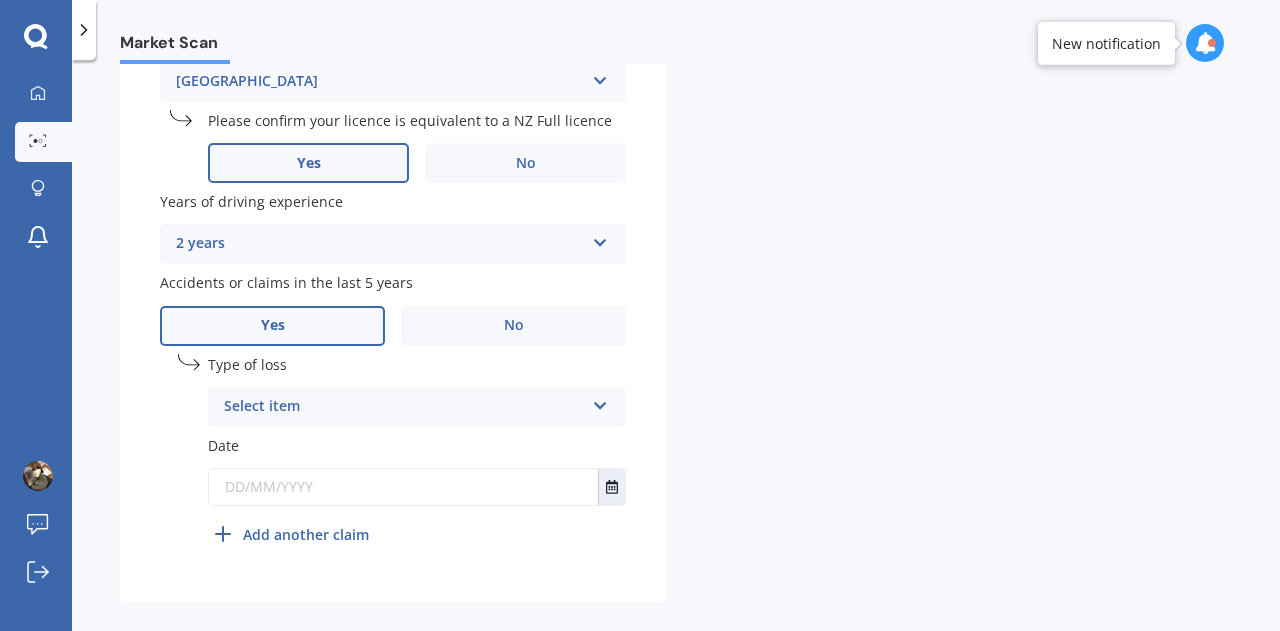 scroll, scrollTop: 847, scrollLeft: 0, axis: vertical 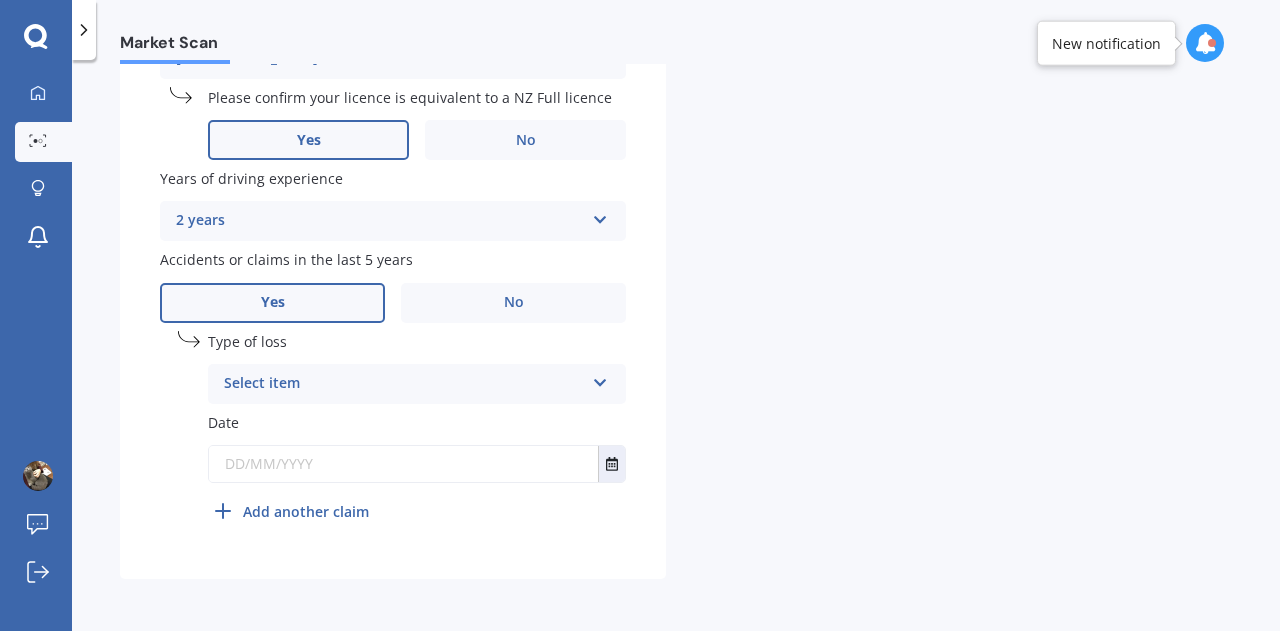 click on "Select item" at bounding box center (404, 384) 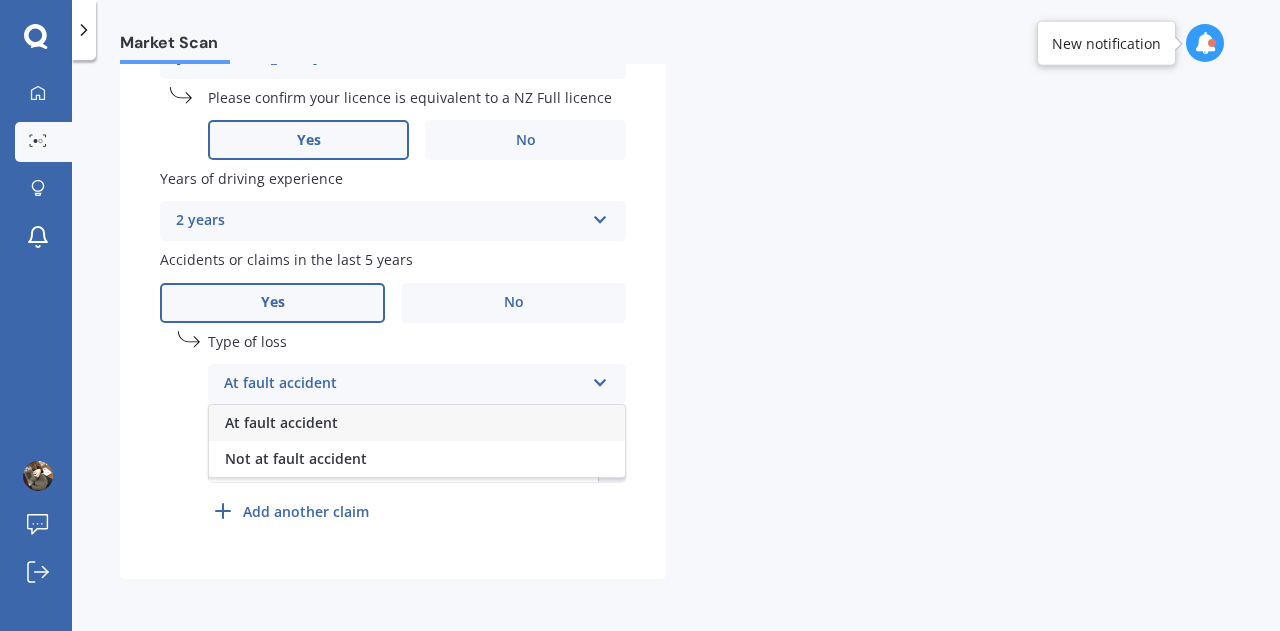 click on "At fault accident" at bounding box center (281, 422) 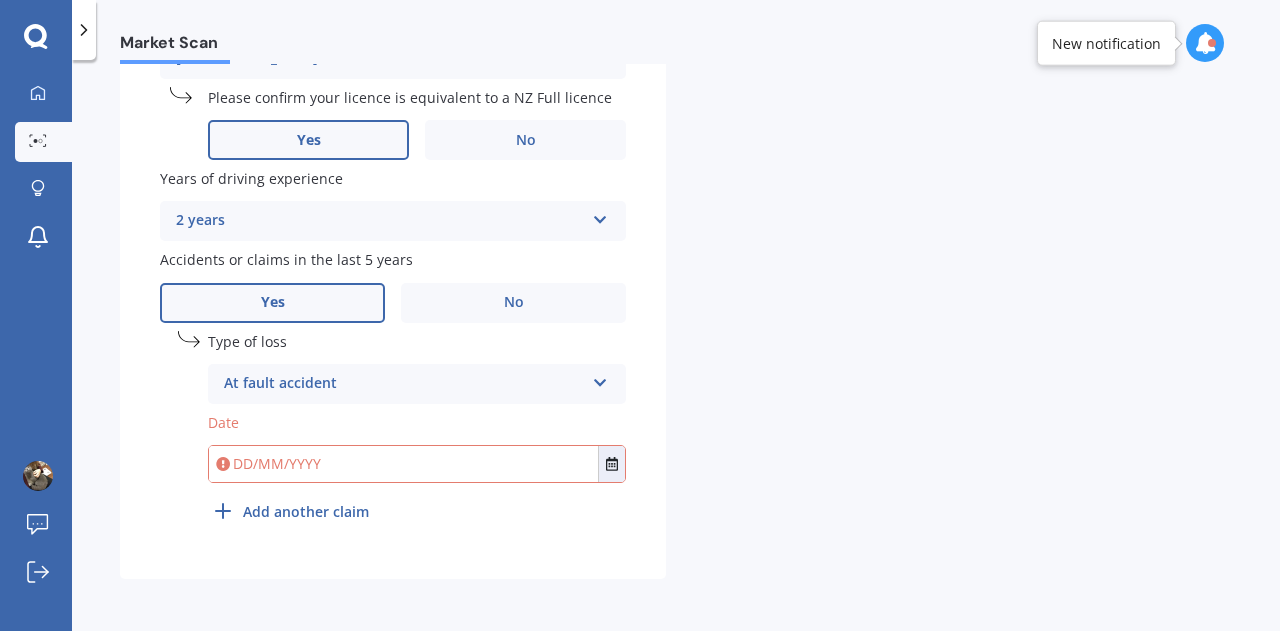 click at bounding box center (403, 464) 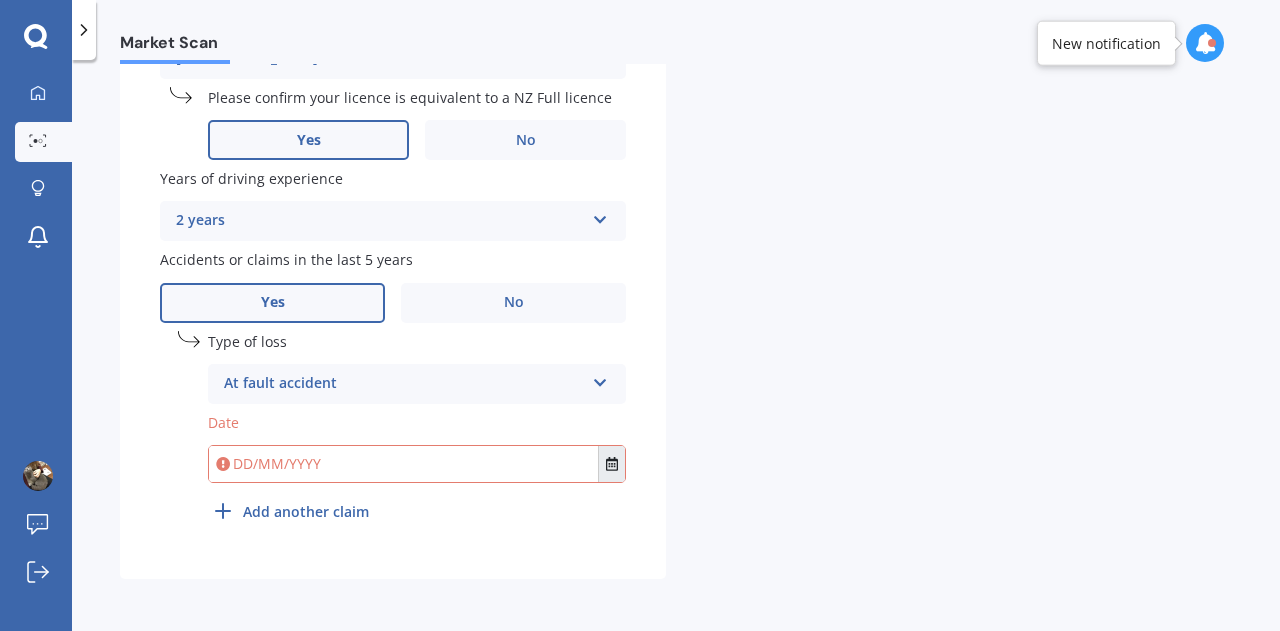 click 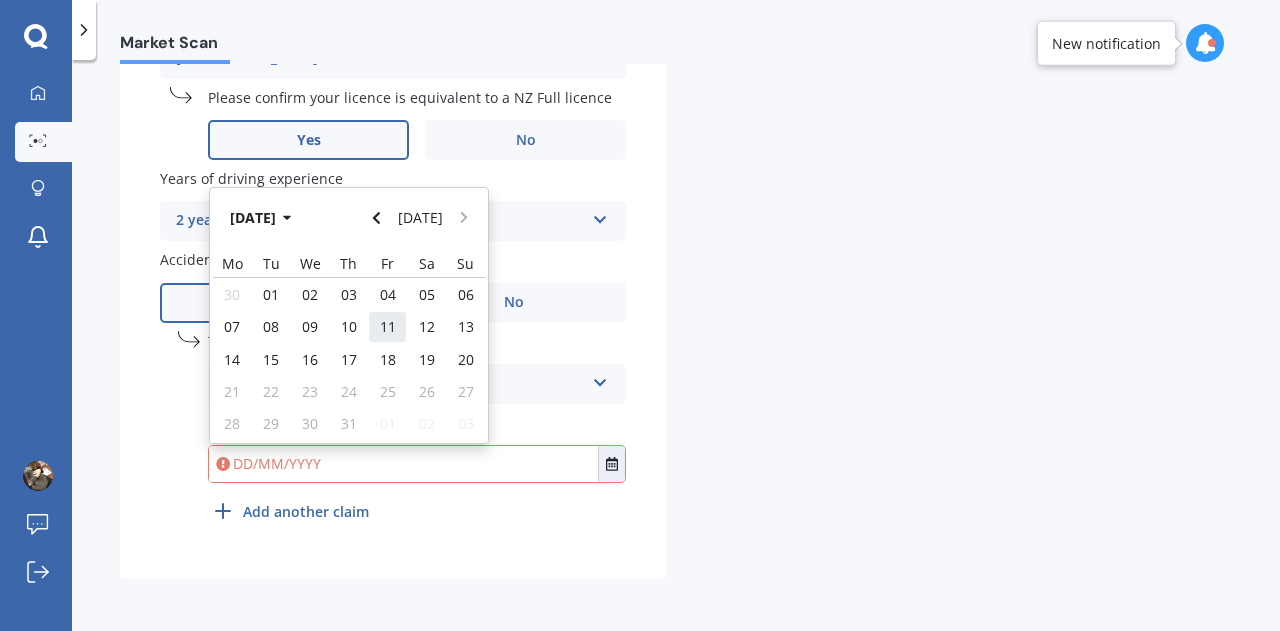 click on "11" at bounding box center (387, 327) 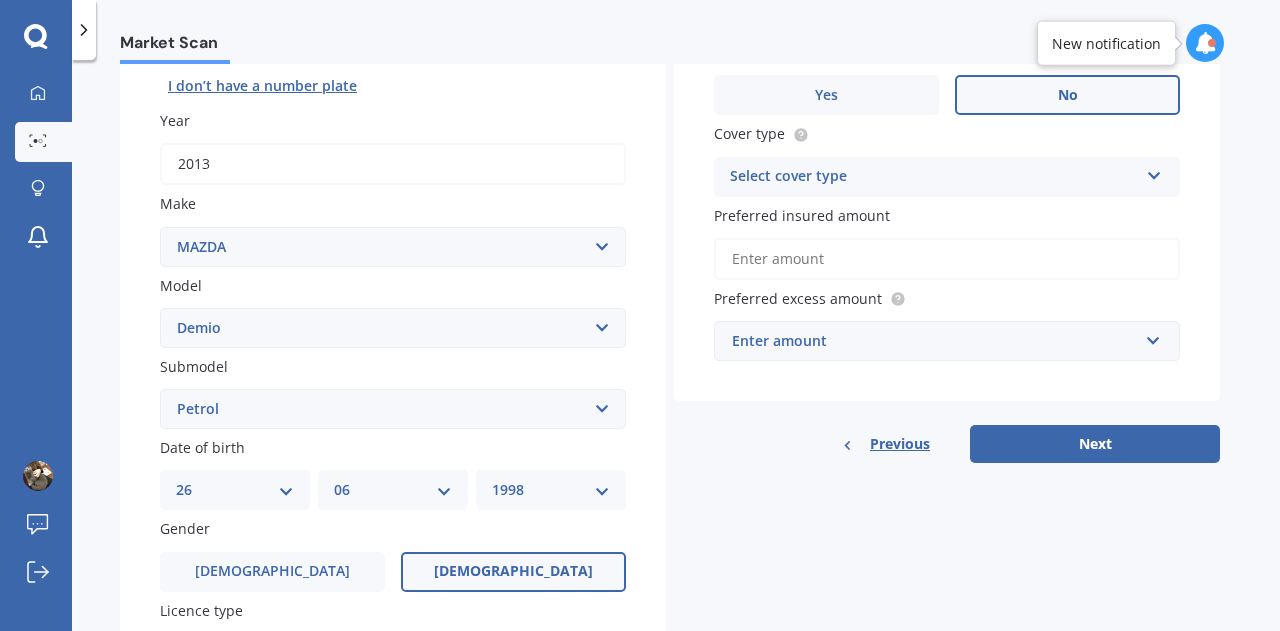 scroll, scrollTop: 254, scrollLeft: 0, axis: vertical 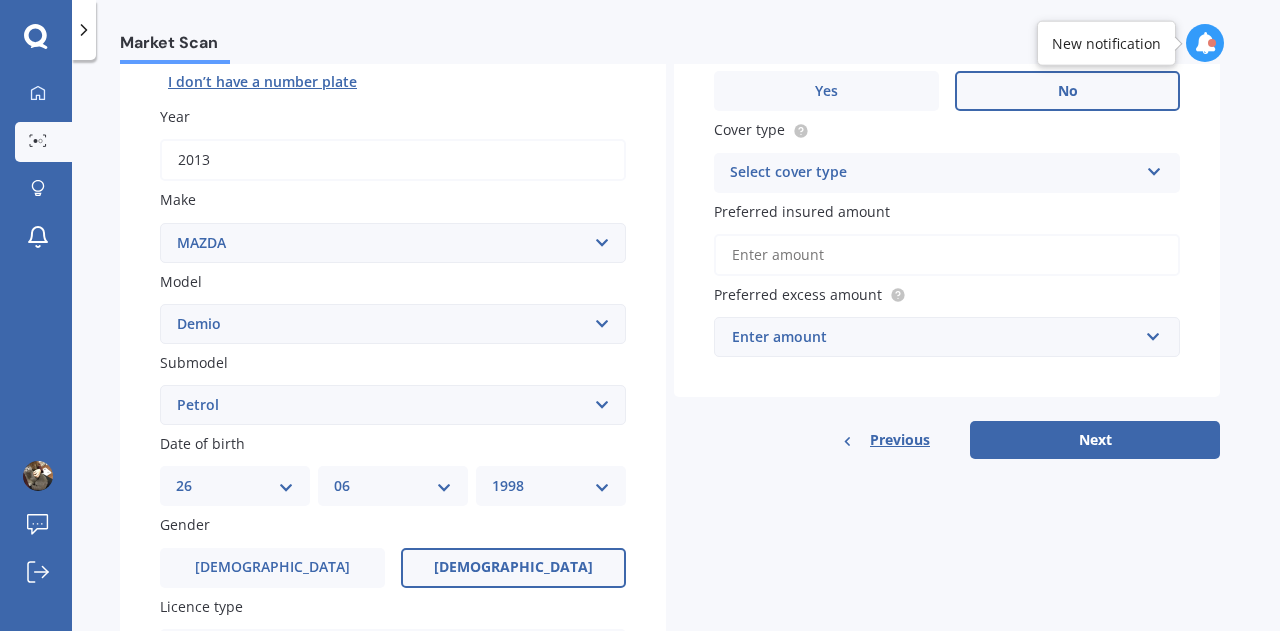 click on "Select cover type" at bounding box center (934, 173) 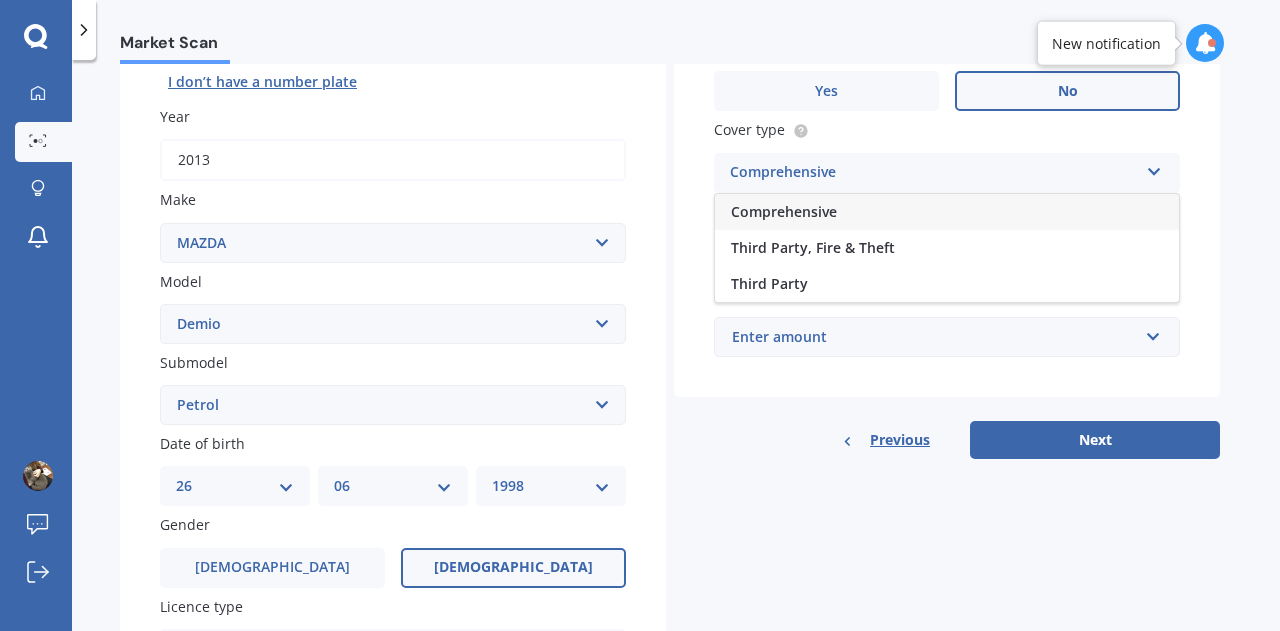 click on "Comprehensive" at bounding box center (784, 211) 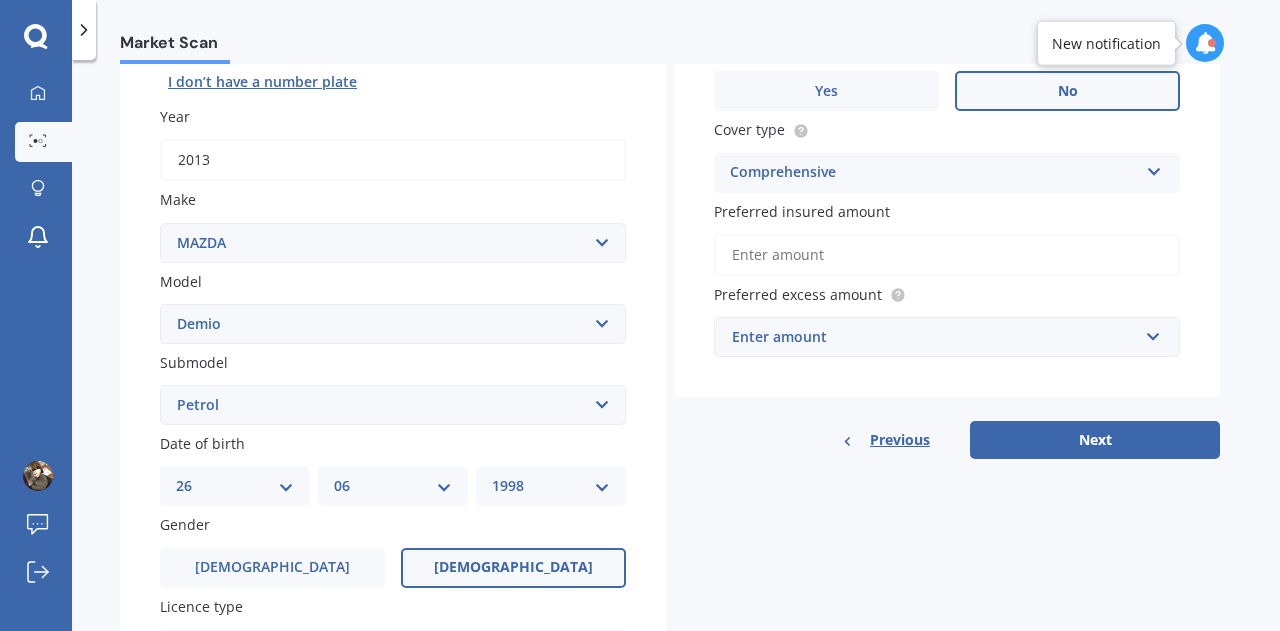 click on "Preferred insured amount" at bounding box center (947, 255) 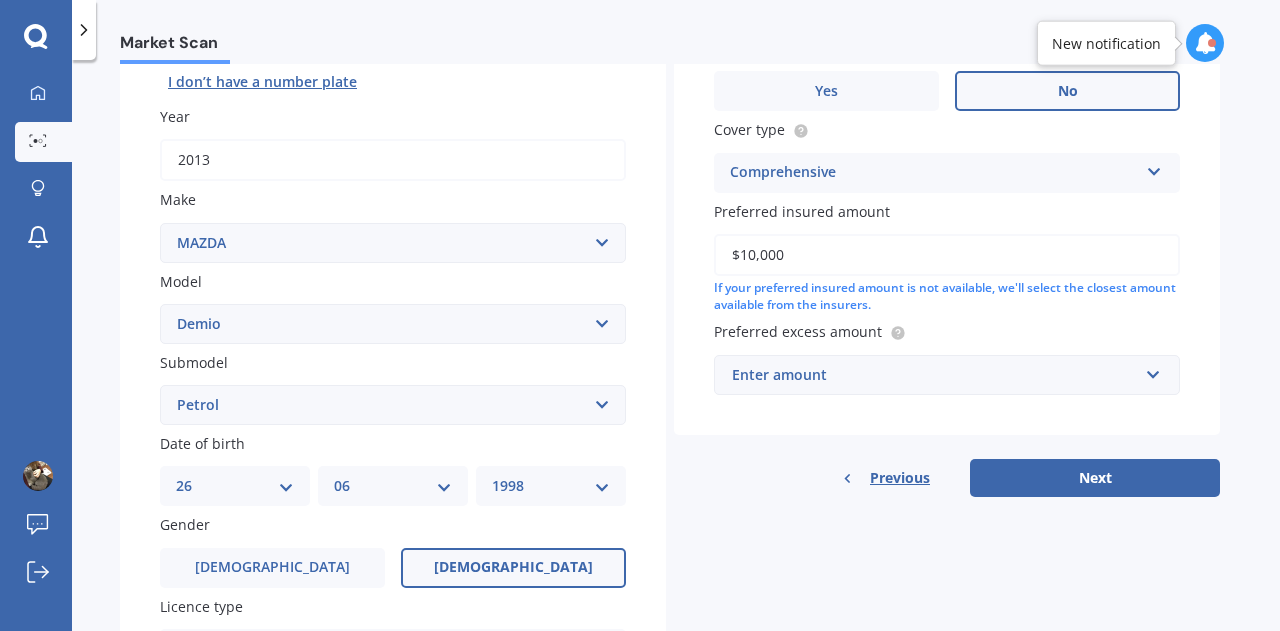 type on "$10,000" 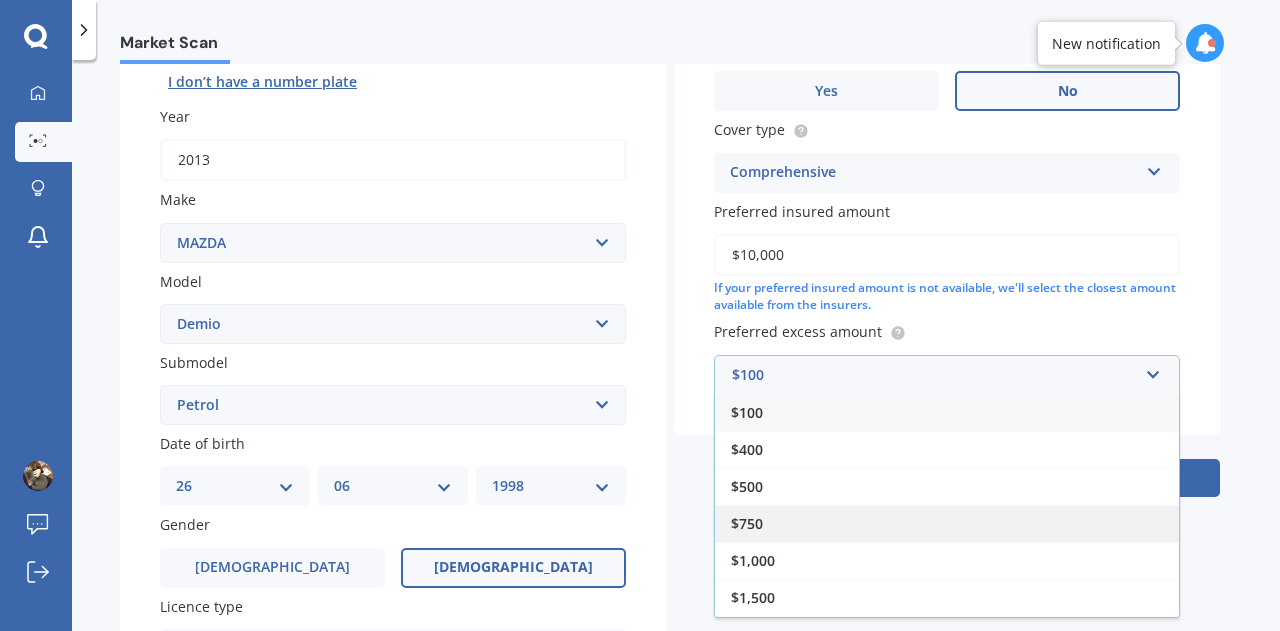 click on "$750" at bounding box center (947, 523) 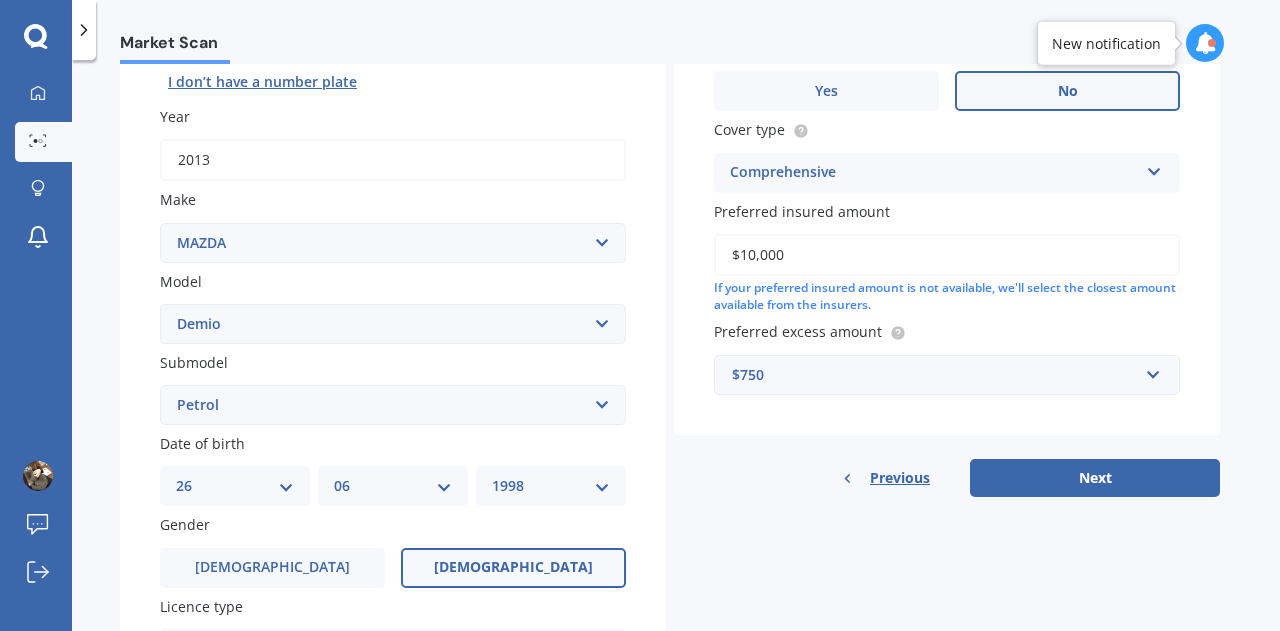 click on "Next" at bounding box center (1095, 478) 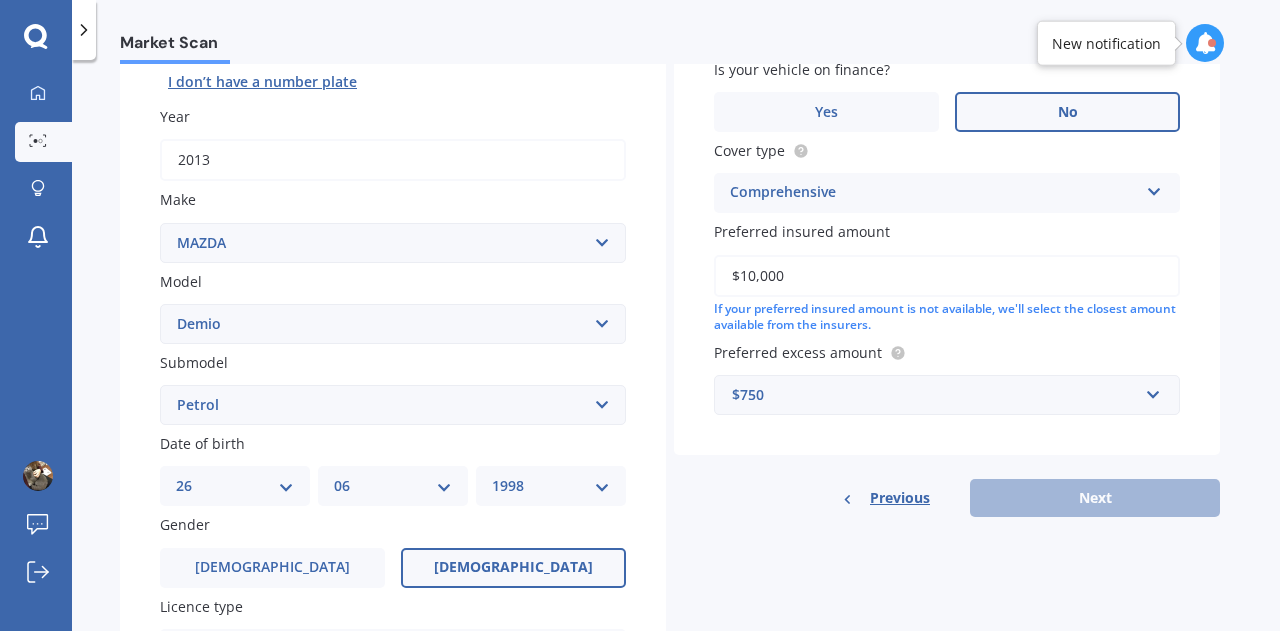 scroll, scrollTop: 136, scrollLeft: 0, axis: vertical 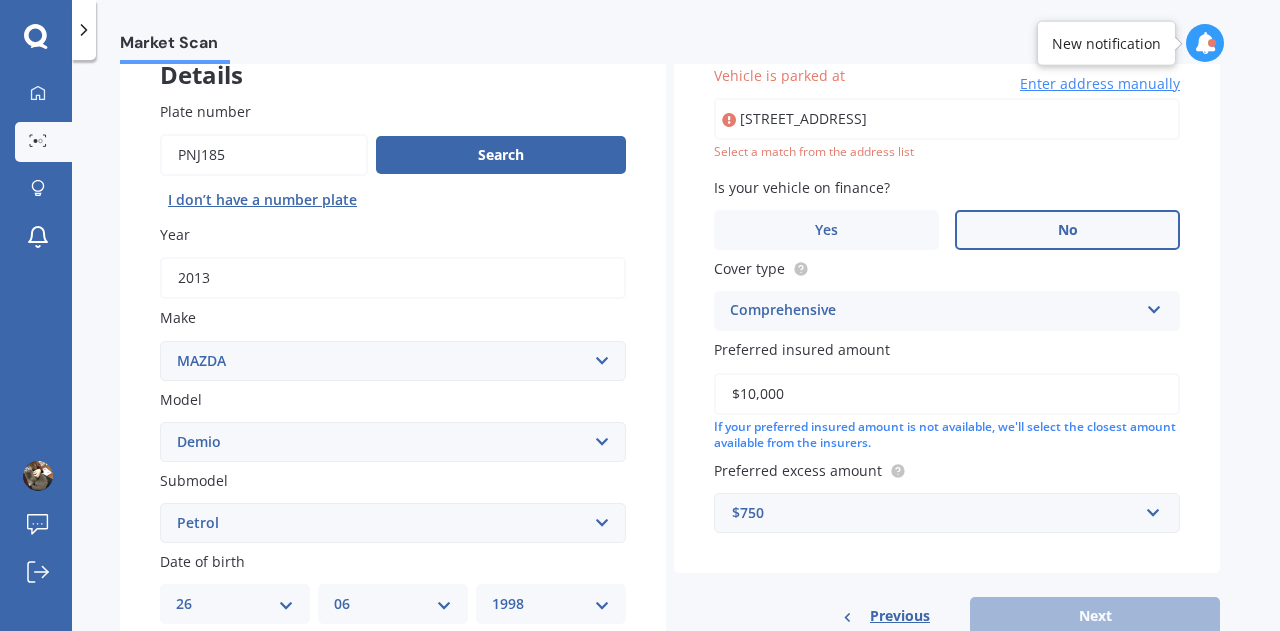 type on "[STREET_ADDRESS]" 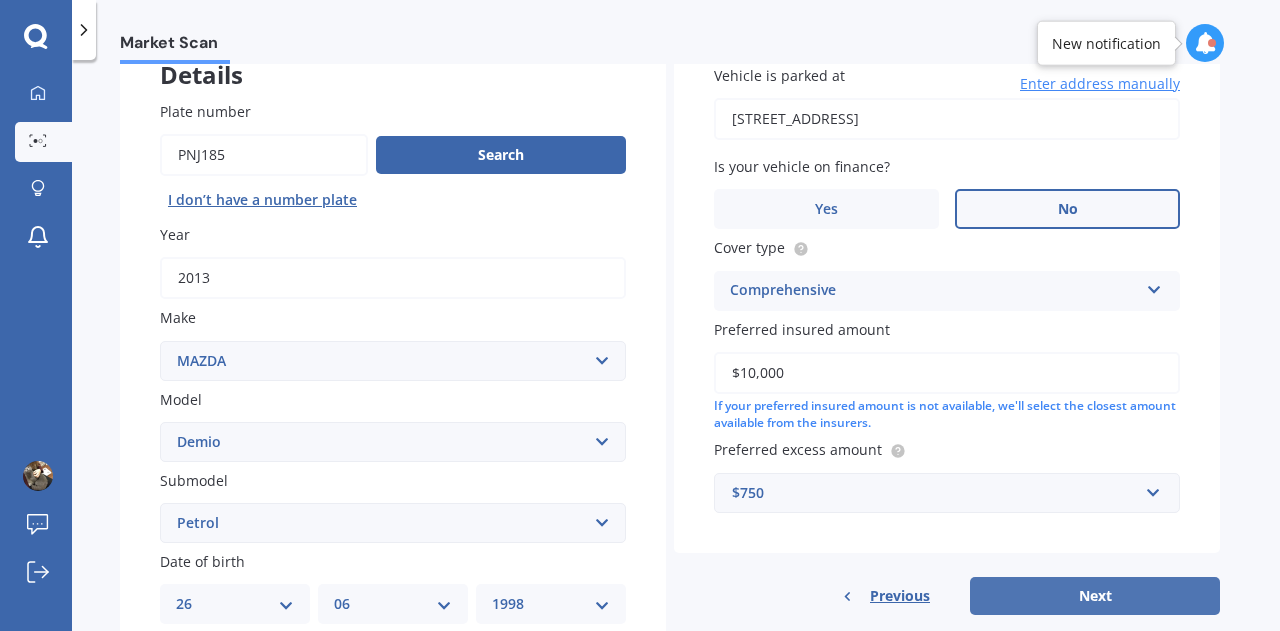 click on "Next" at bounding box center (1095, 596) 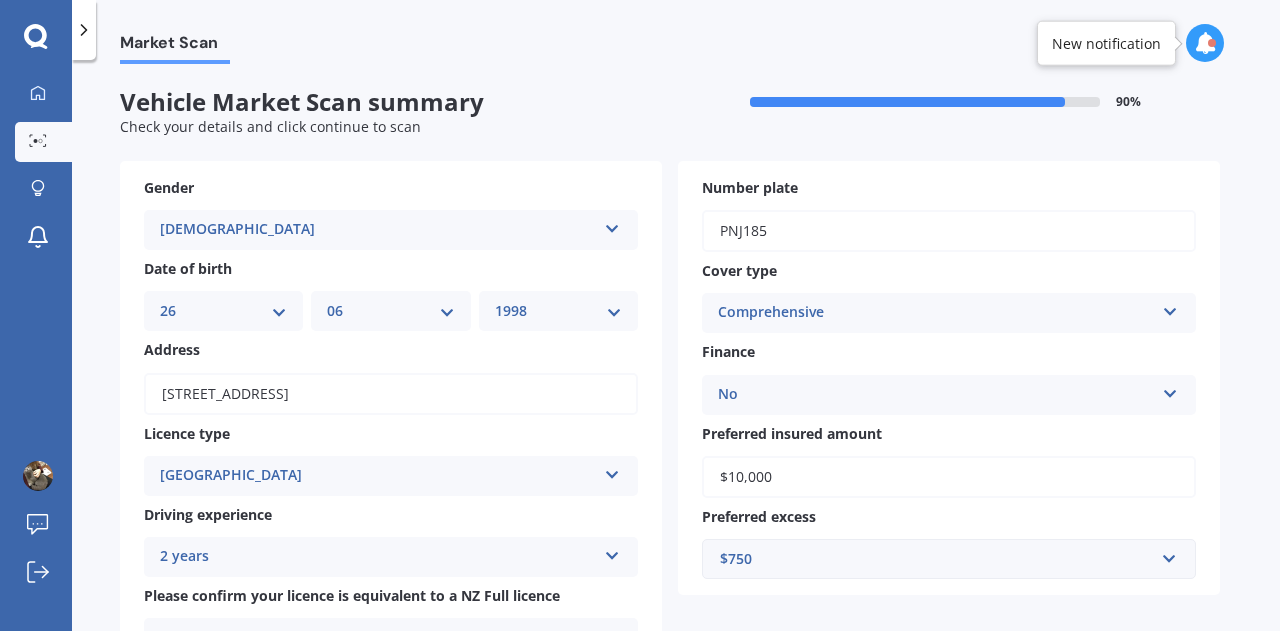 scroll, scrollTop: 518, scrollLeft: 0, axis: vertical 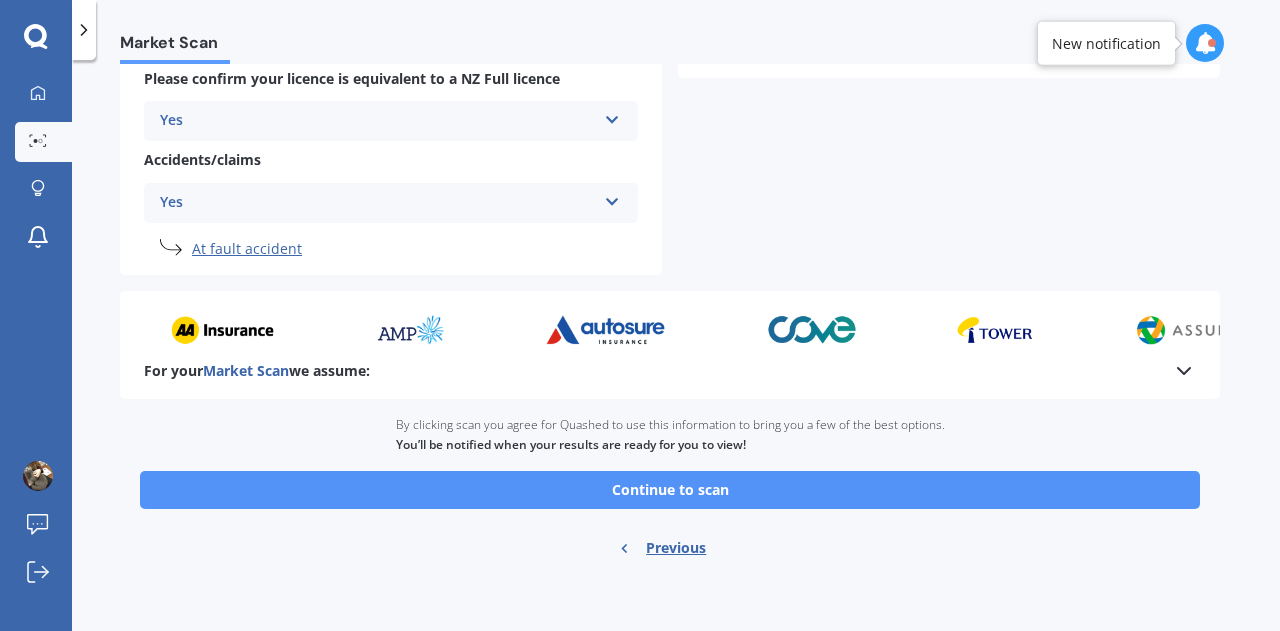 click on "Continue to scan" at bounding box center (670, 490) 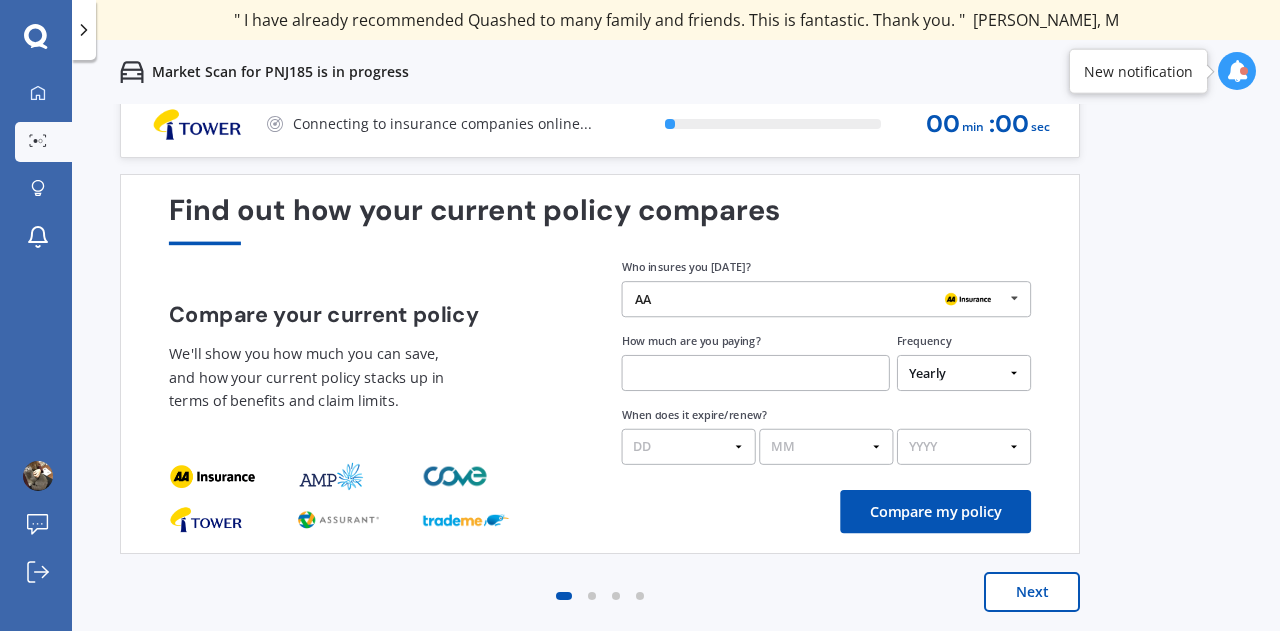 scroll, scrollTop: 0, scrollLeft: 0, axis: both 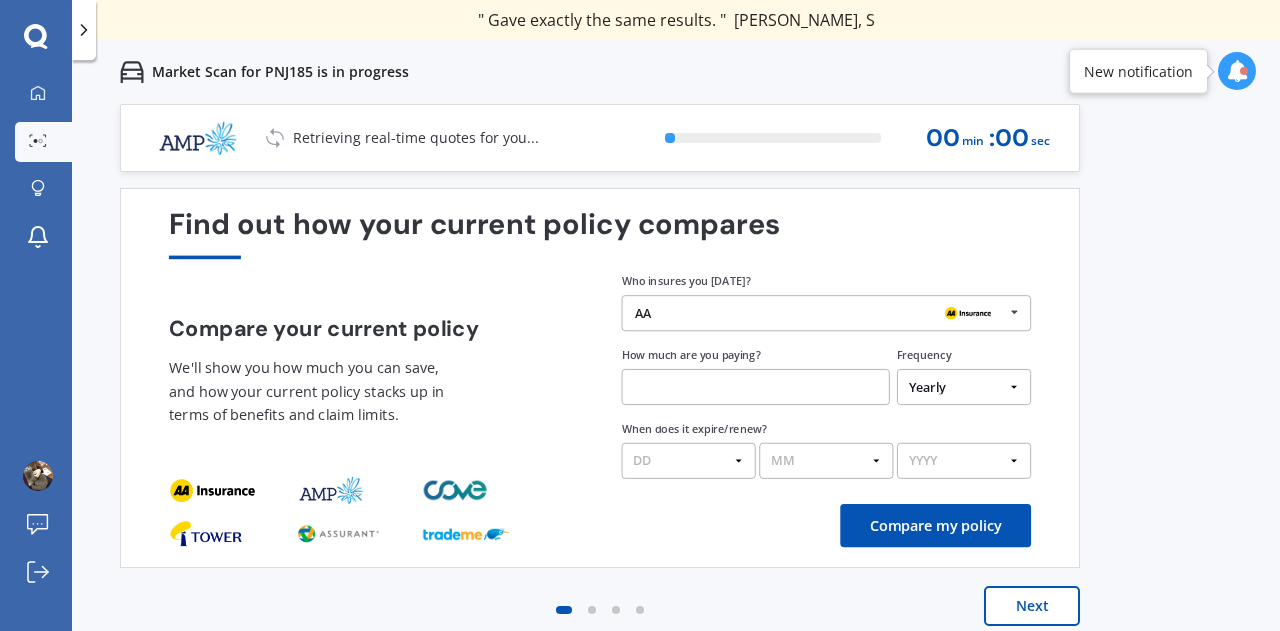 click on "Next" at bounding box center (1032, 606) 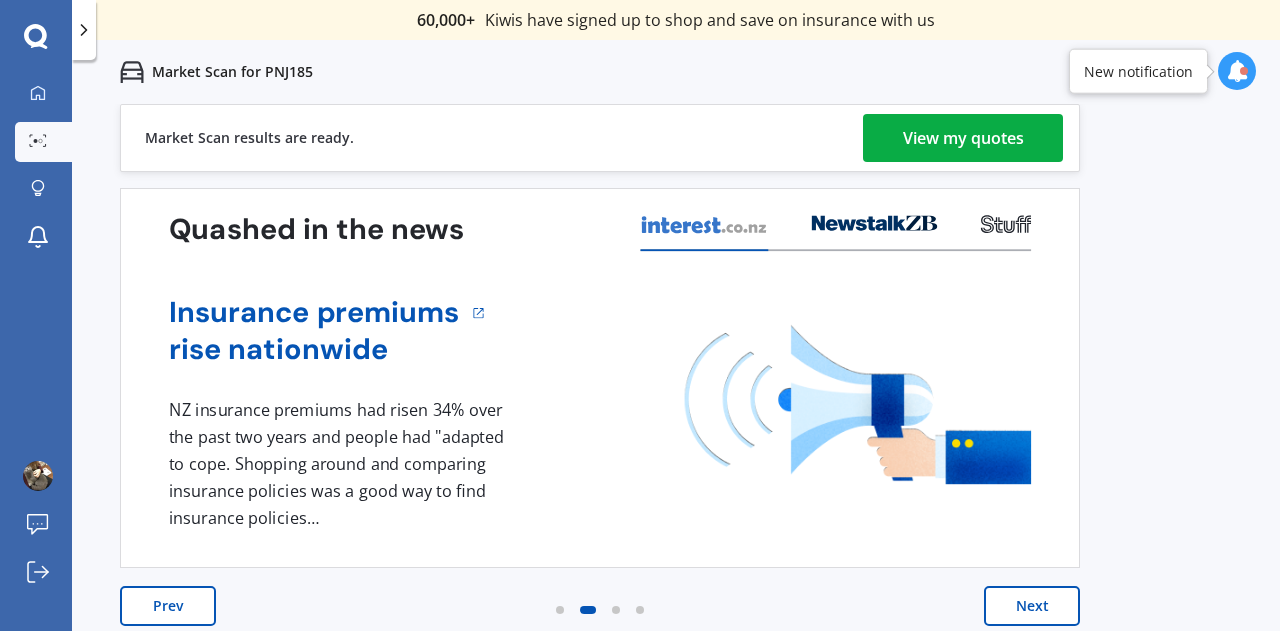 click on "View my quotes" at bounding box center [963, 138] 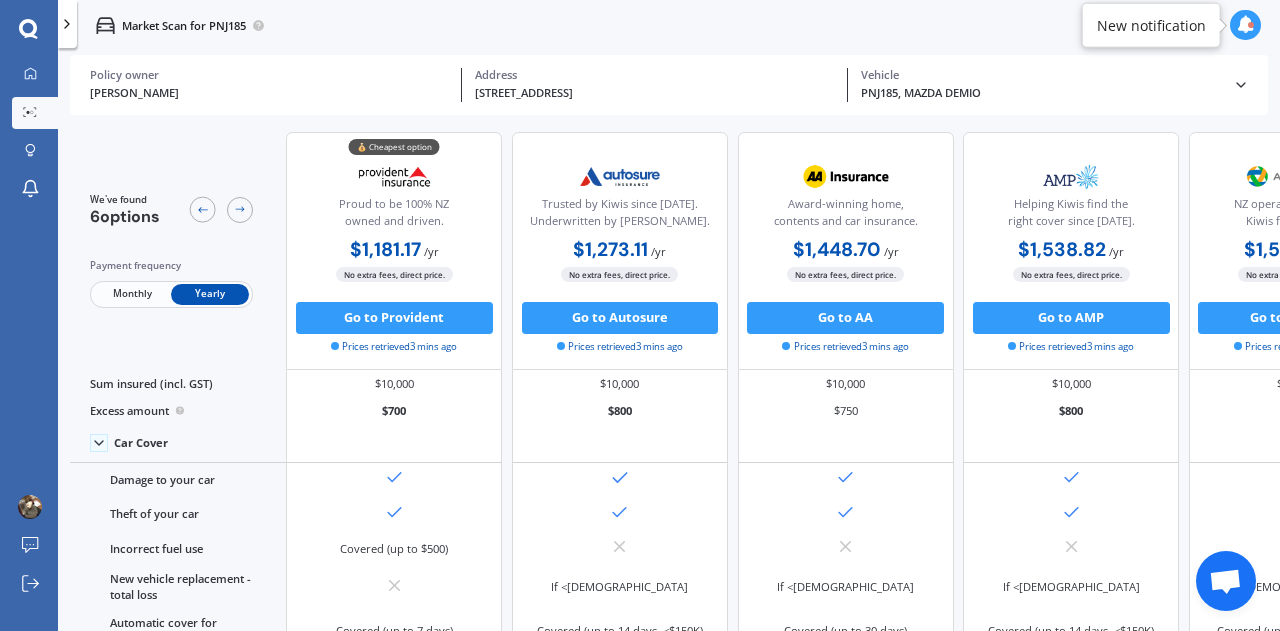 click on "Monthly" at bounding box center (132, 294) 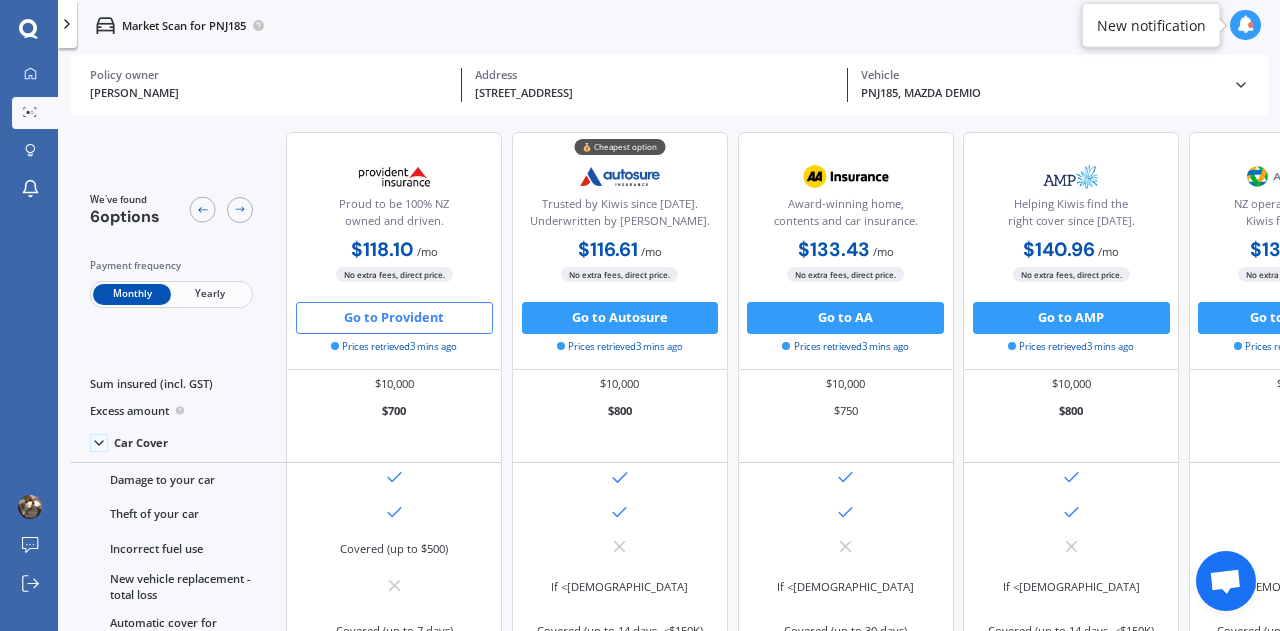 click on "Go to Provident" at bounding box center [394, 318] 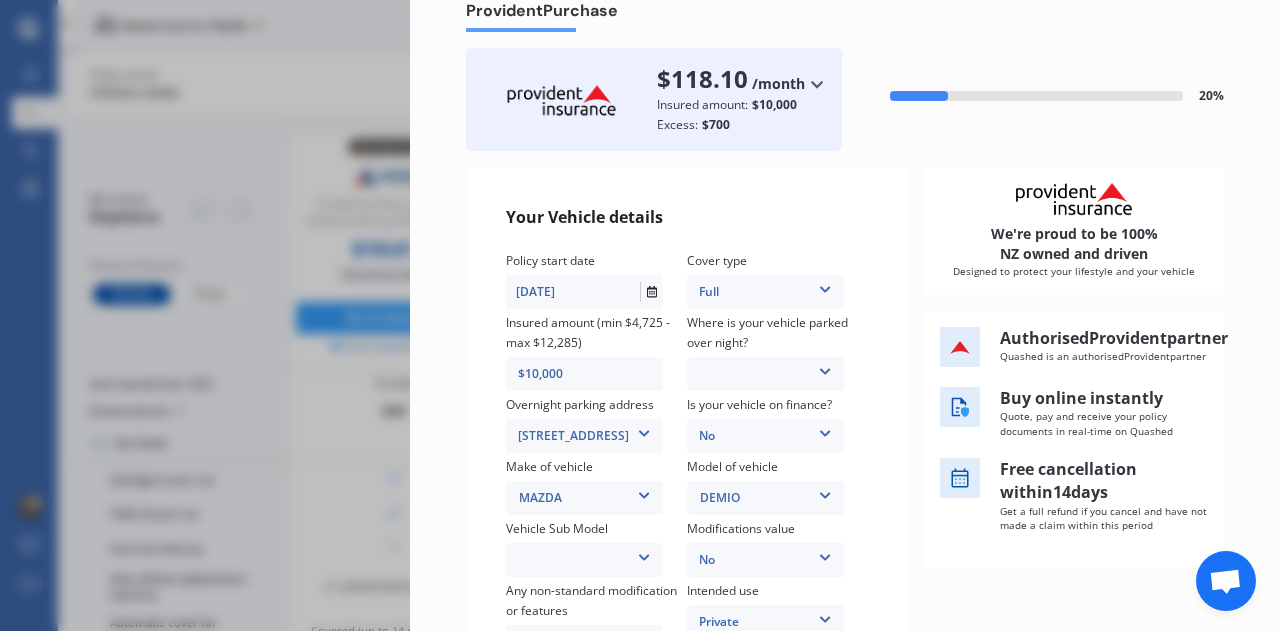 scroll, scrollTop: 102, scrollLeft: 0, axis: vertical 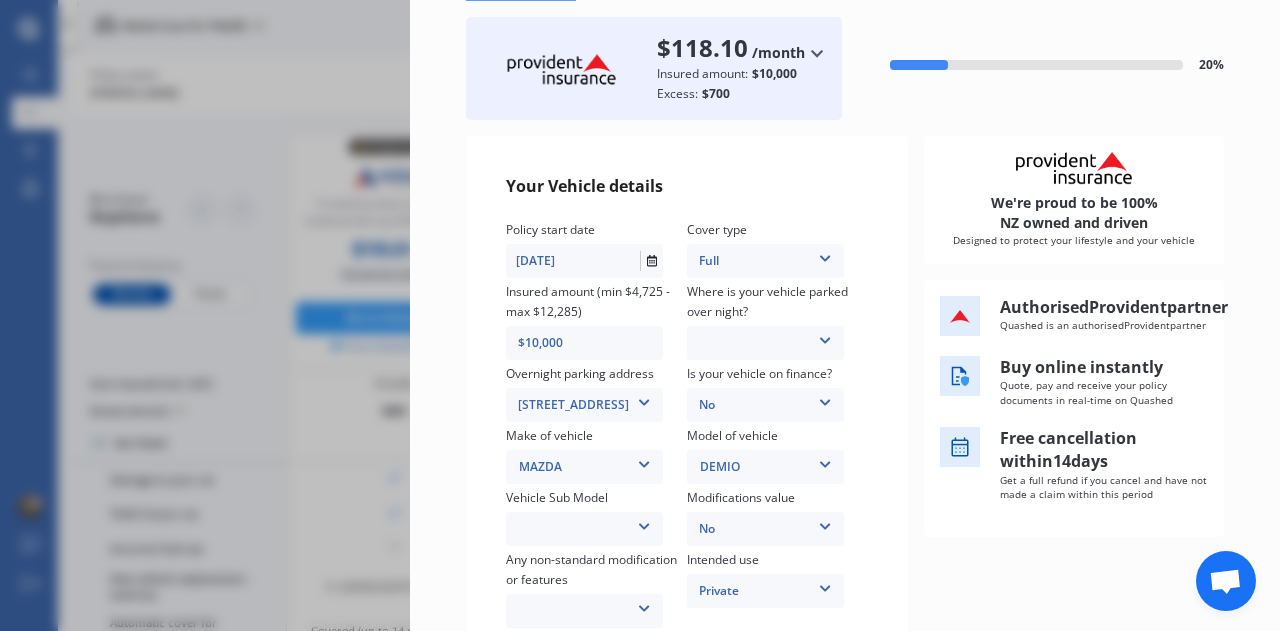 click on "Garage (fully enclosed) Off Street Parking Other" at bounding box center [765, 343] 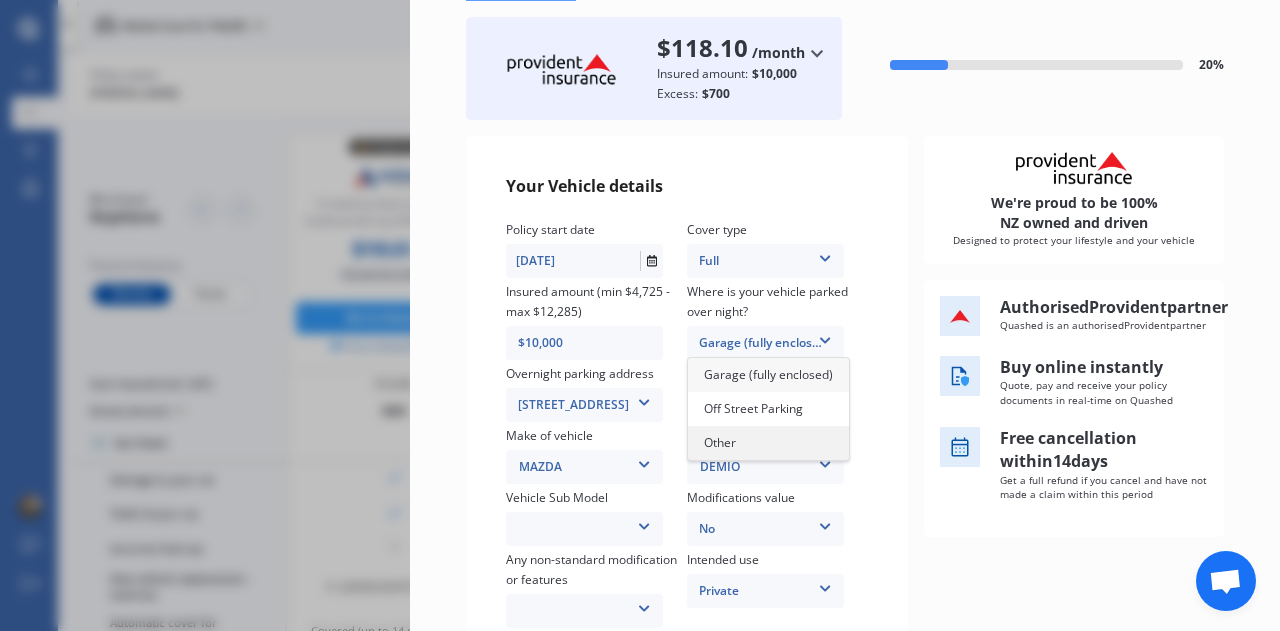 click on "Other" at bounding box center (720, 442) 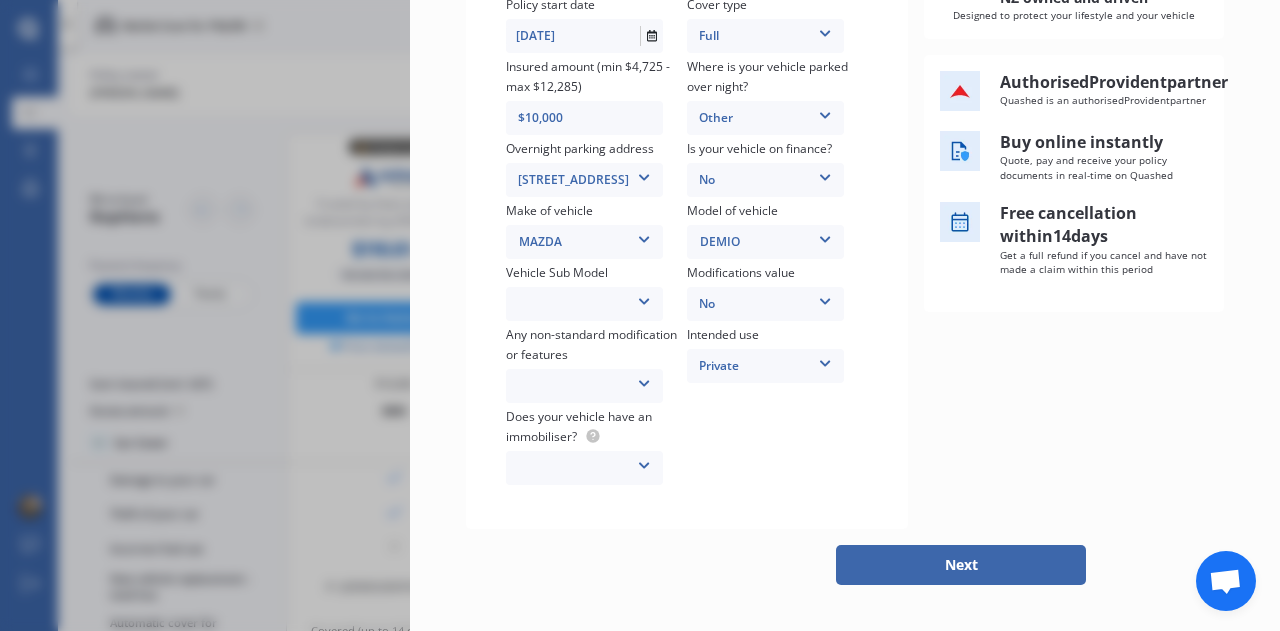 scroll, scrollTop: 328, scrollLeft: 0, axis: vertical 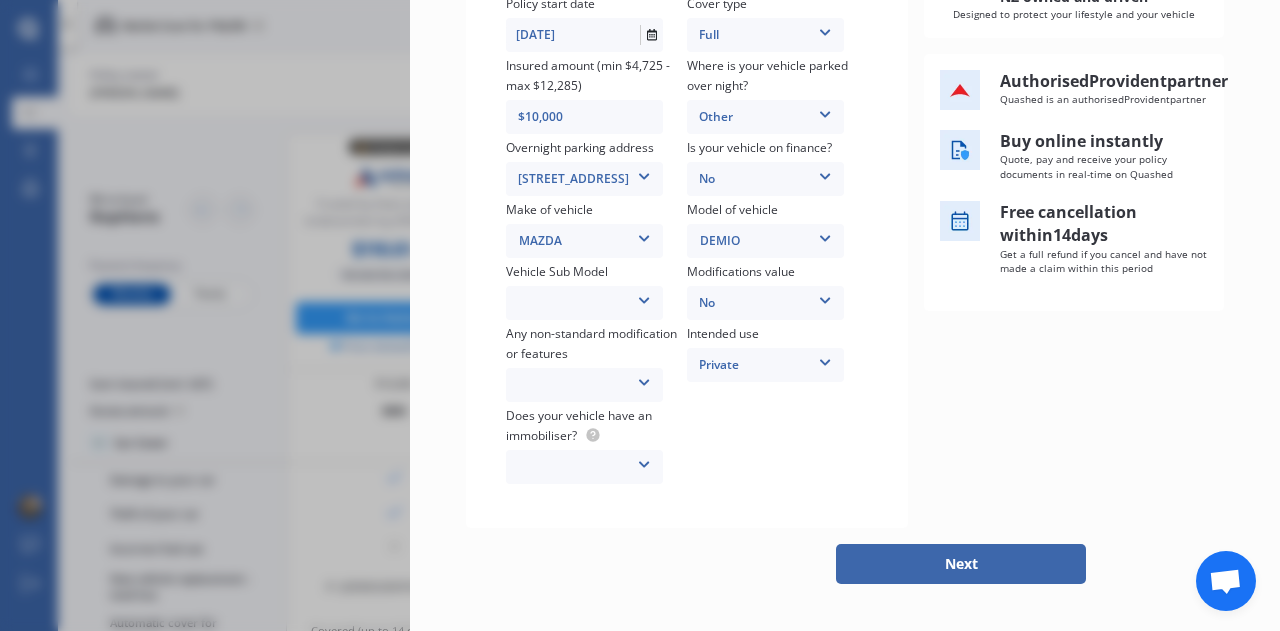click at bounding box center (644, 297) 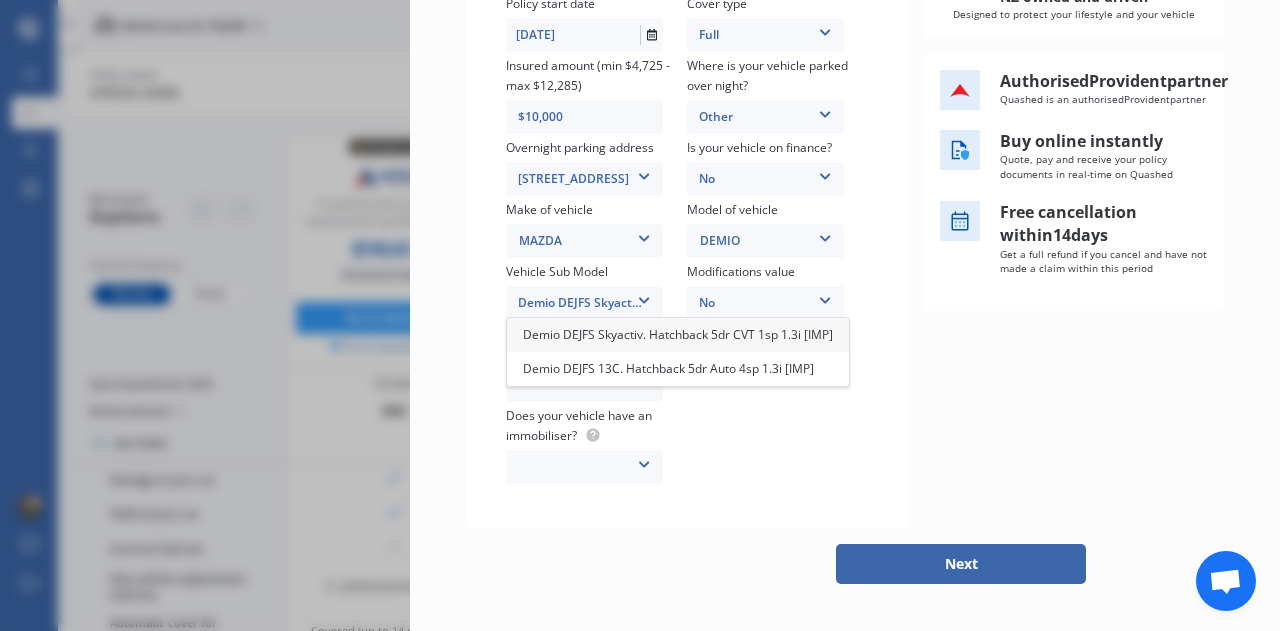 click on "Demio DEJFS Skyactiv. Hatchback 5dr CVT 1sp 1.3i [IMP]" at bounding box center (678, 335) 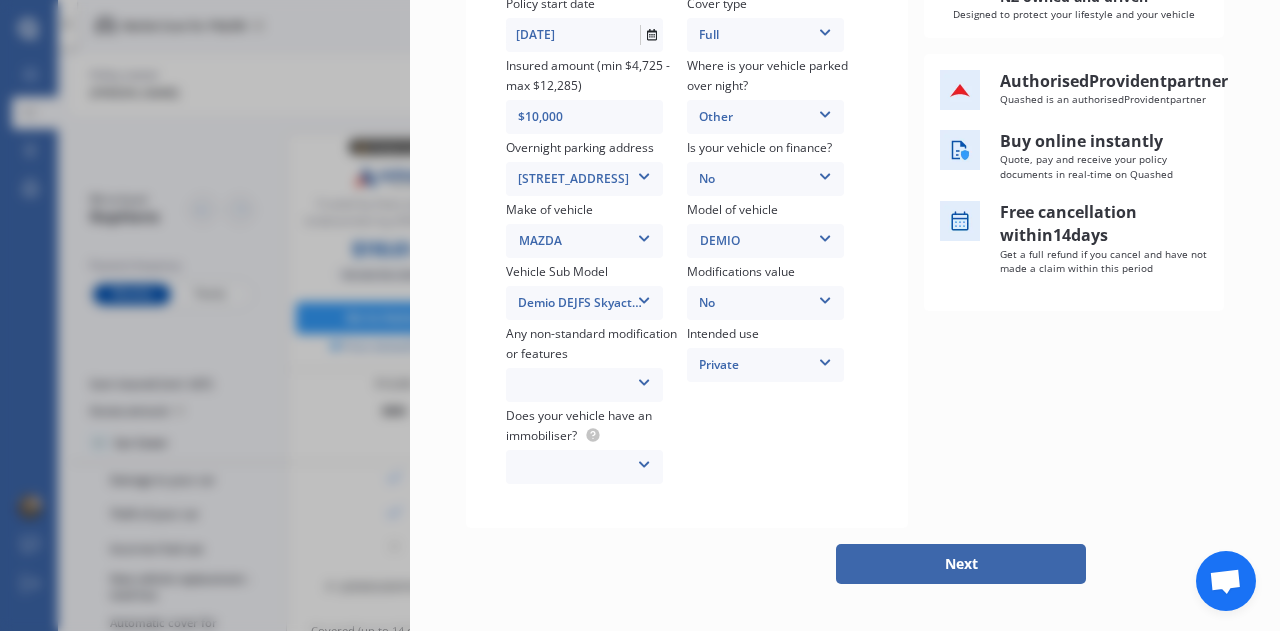 scroll, scrollTop: 375, scrollLeft: 0, axis: vertical 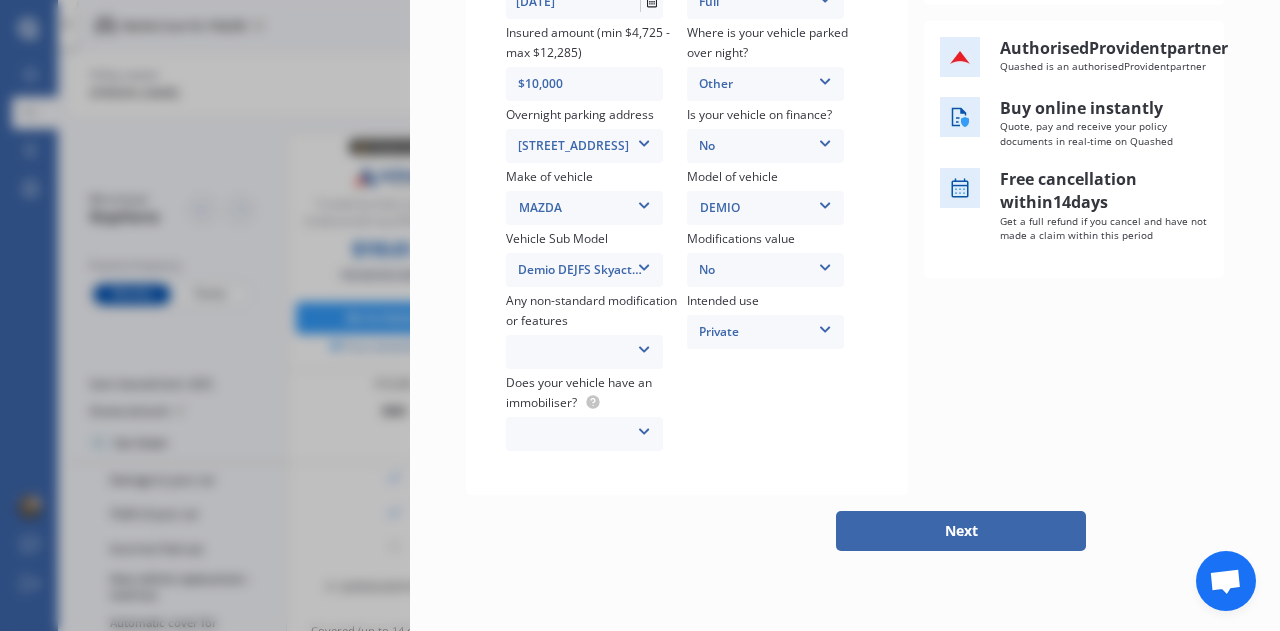 click on "None [MEDICAL_DATA] System(NOS) Roll Cage Full Racing Harness" at bounding box center [584, 352] 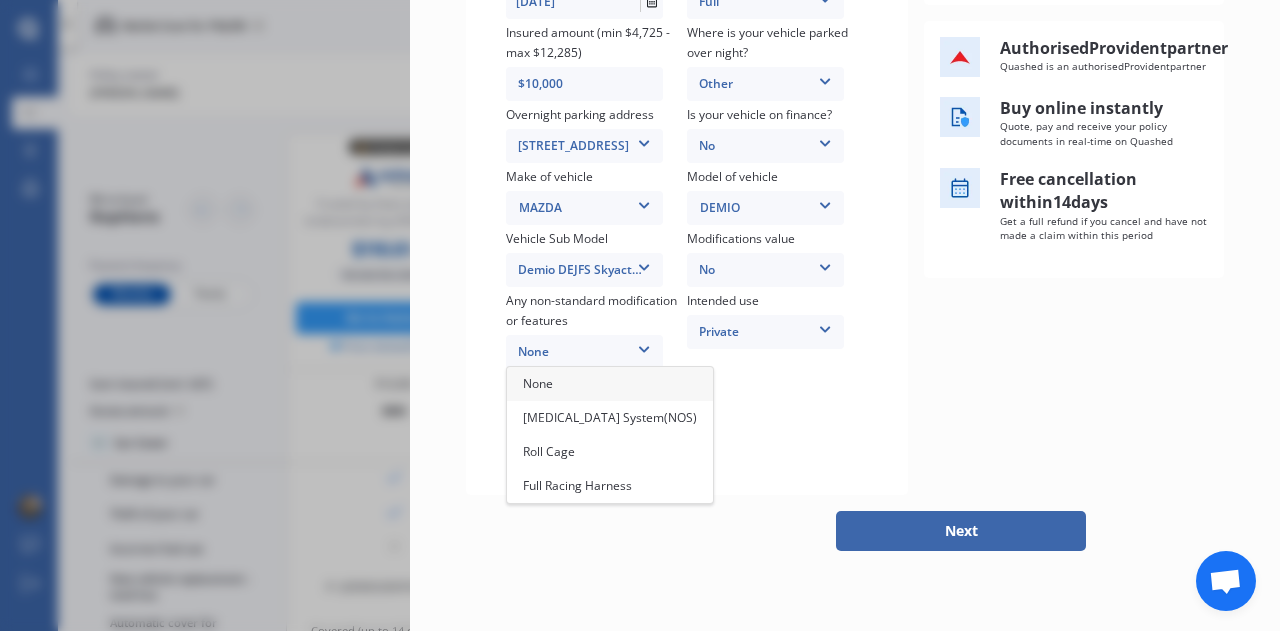 click on "Policy start date [DATE] Cover type Full Full Insured amount (min $4,725 - max $12,285) $10,000 Where is your vehicle parked over night? Other Garage (fully enclosed) Off Street Parking Other Overnight parking address [STREET_ADDRESS][GEOGRAPHIC_DATA][STREET_ADDRESS] Is your vehicle on finance? No No Yes Make of vehicle MAZDA MAZDA Model of vehicle DEMIO DEMIO Vehicle Sub Model Demio DEJFS Skyactiv. Hatchback 5dr CVT 1sp 1.3i [IMP] Demio DEJFS Skyactiv. Hatchback 5dr CVT 1sp 1.3i [IMP] Demio DEJFS 13C. Hatchback 5dr Auto 4sp 1.3i [IMP] Modifications value No No Up to $4000 Up to $6000 Greater than $6000 Any non-standard modification or features None None [MEDICAL_DATA] System(NOS) Roll Cage Full Racing Harness Intended use Private Private Private & Business Does your vehicle have an immobiliser? Yes No" at bounding box center [687, 208] 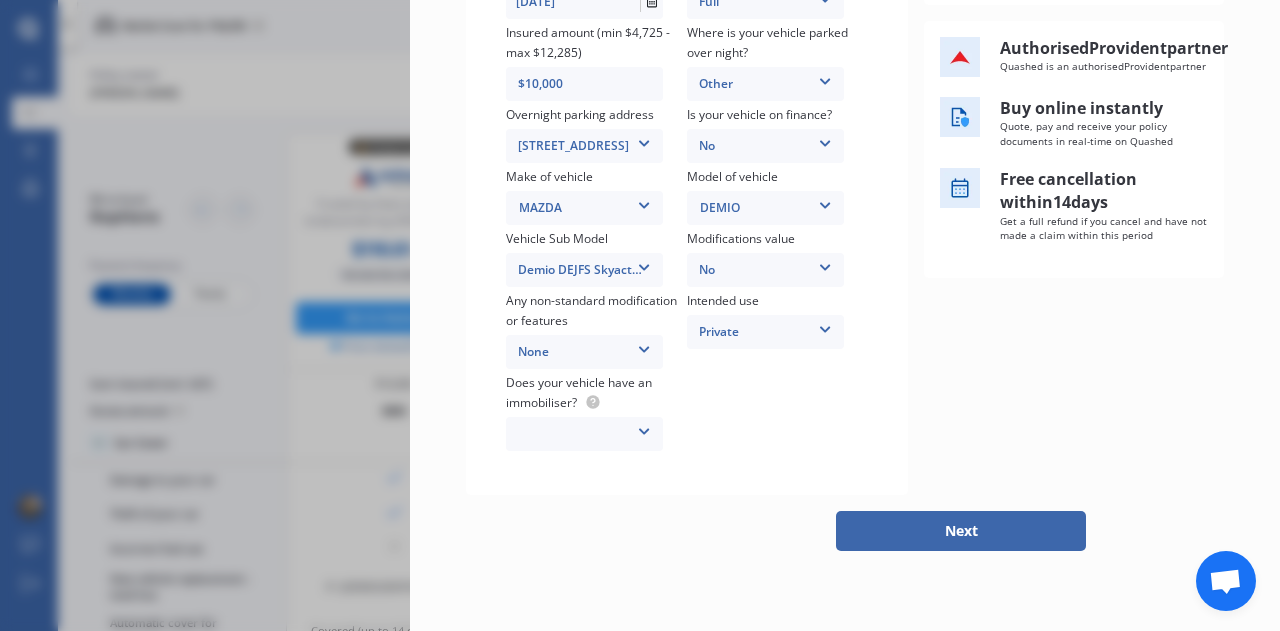 scroll, scrollTop: 0, scrollLeft: 0, axis: both 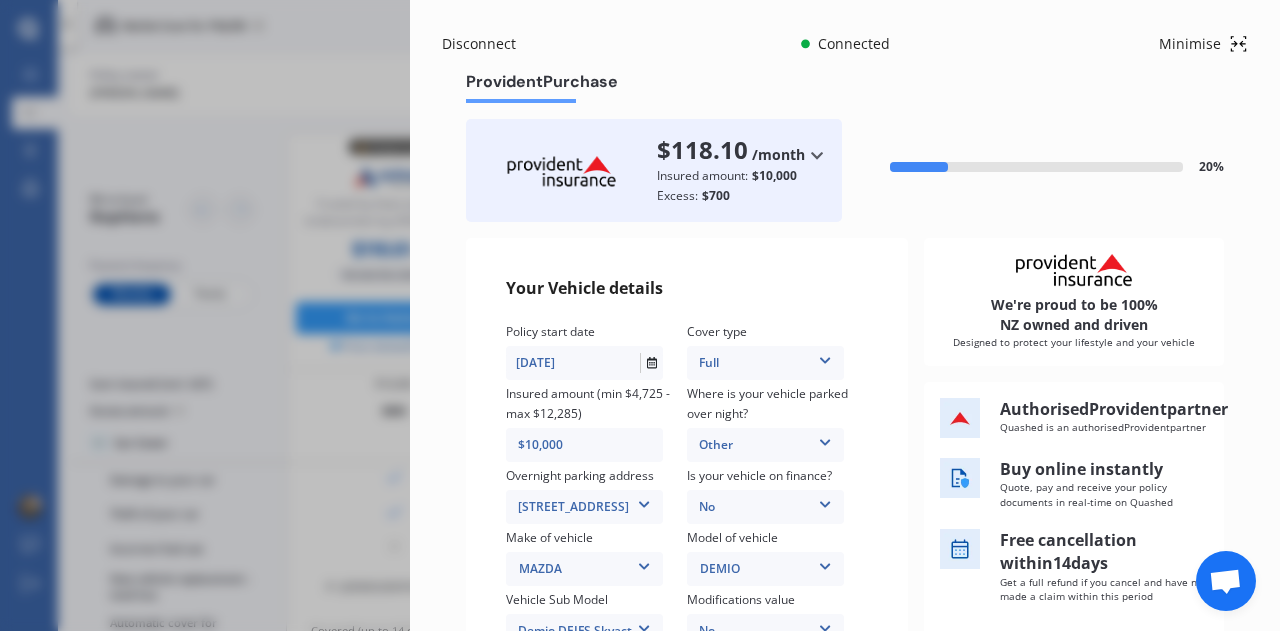 click 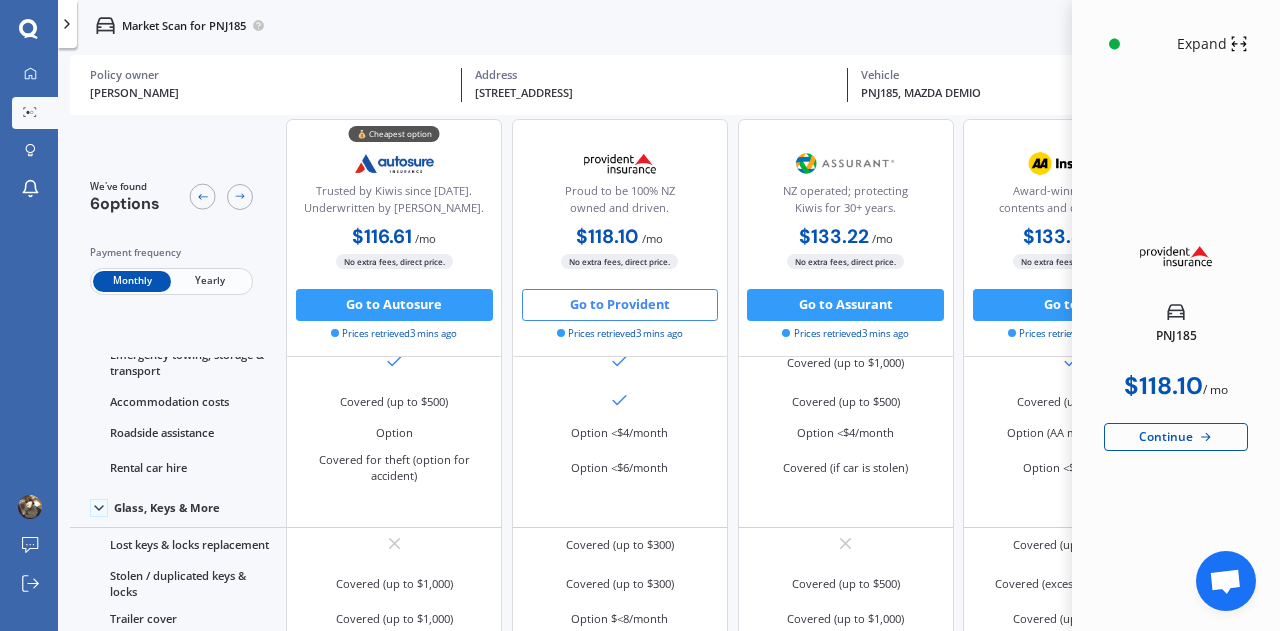scroll, scrollTop: 0, scrollLeft: 0, axis: both 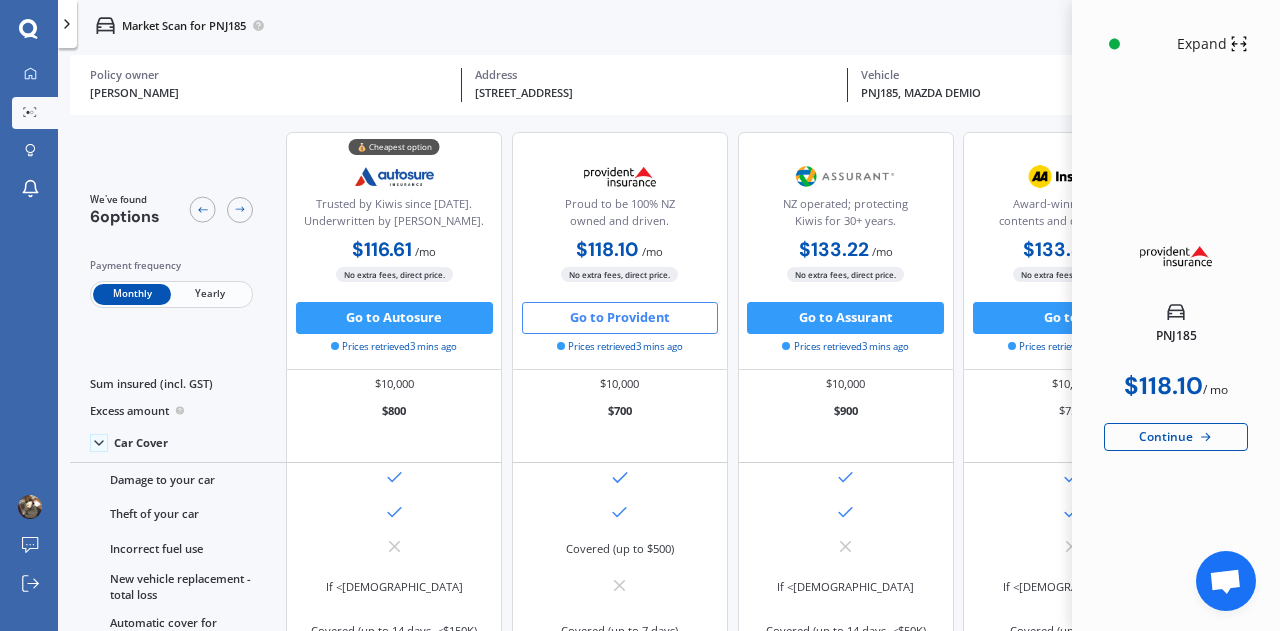 click on "Continue" at bounding box center [1176, 437] 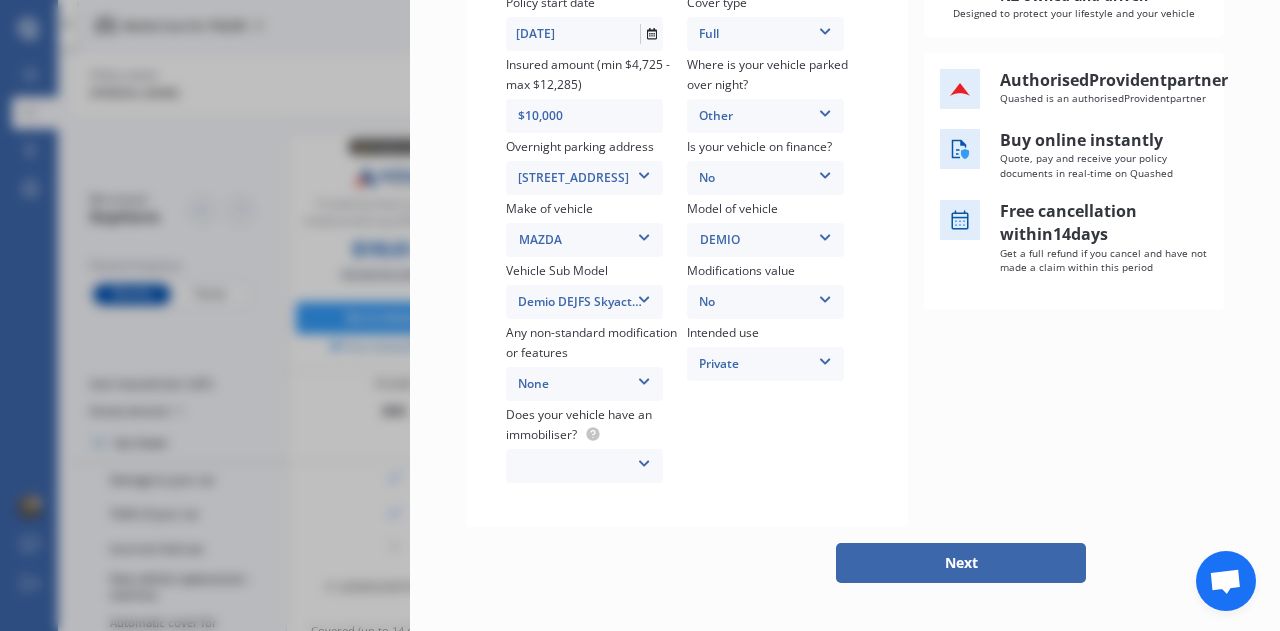 scroll, scrollTop: 330, scrollLeft: 0, axis: vertical 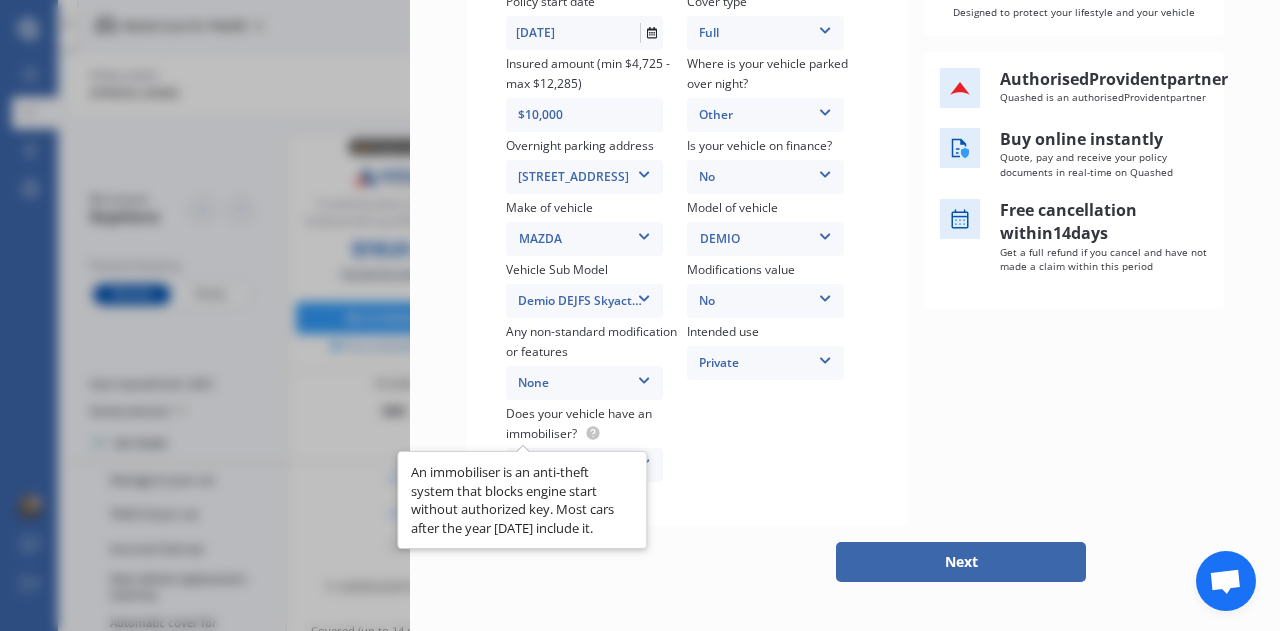 click 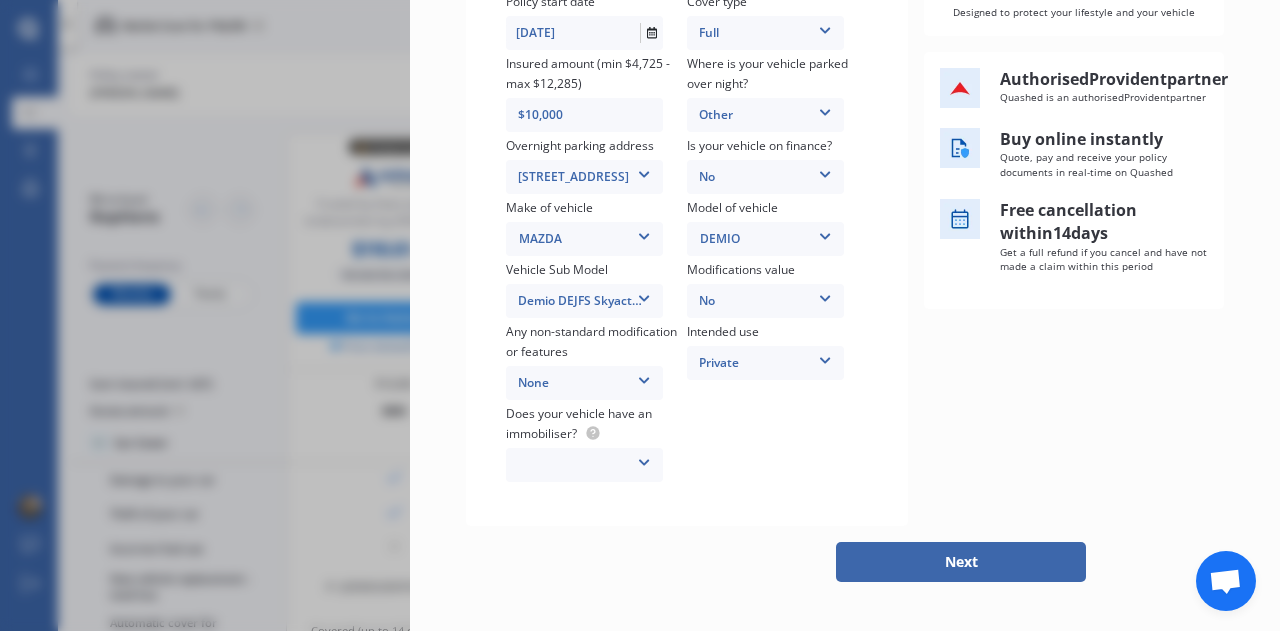 click on "Demio DEJFS Skyactiv. Hatchback 5dr CVT 1sp 1.3i [IMP]" at bounding box center (584, 301) 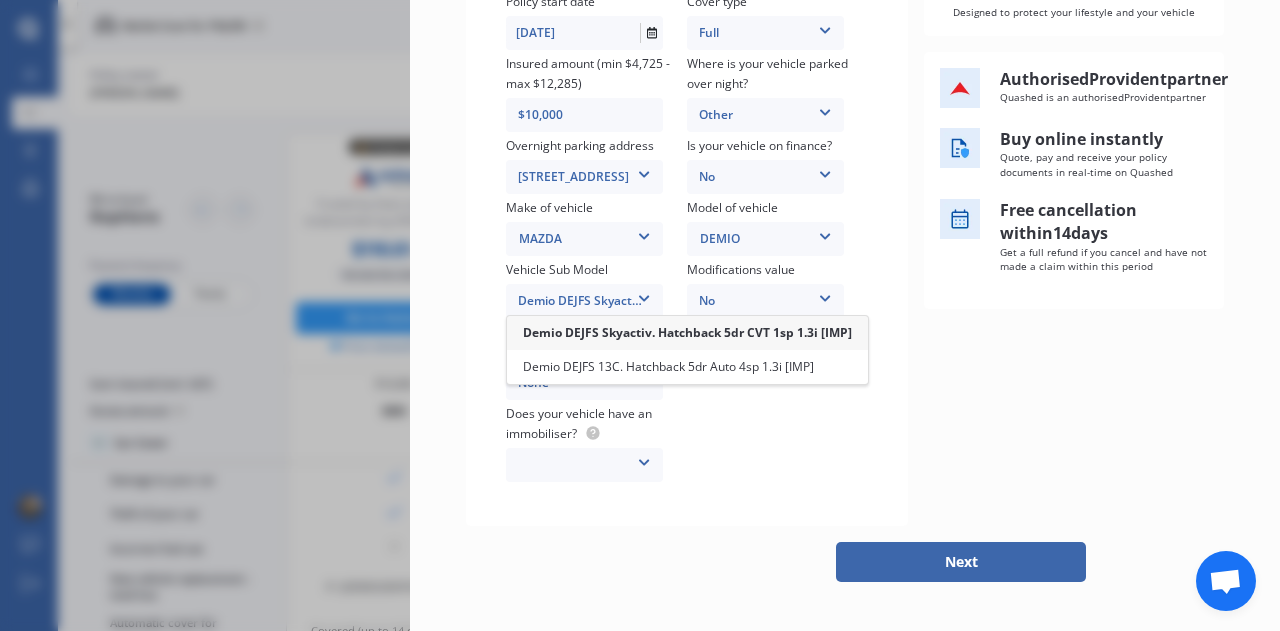 click on "Demio DEJFS Skyactiv. Hatchback 5dr CVT 1sp 1.3i [IMP]" at bounding box center (584, 301) 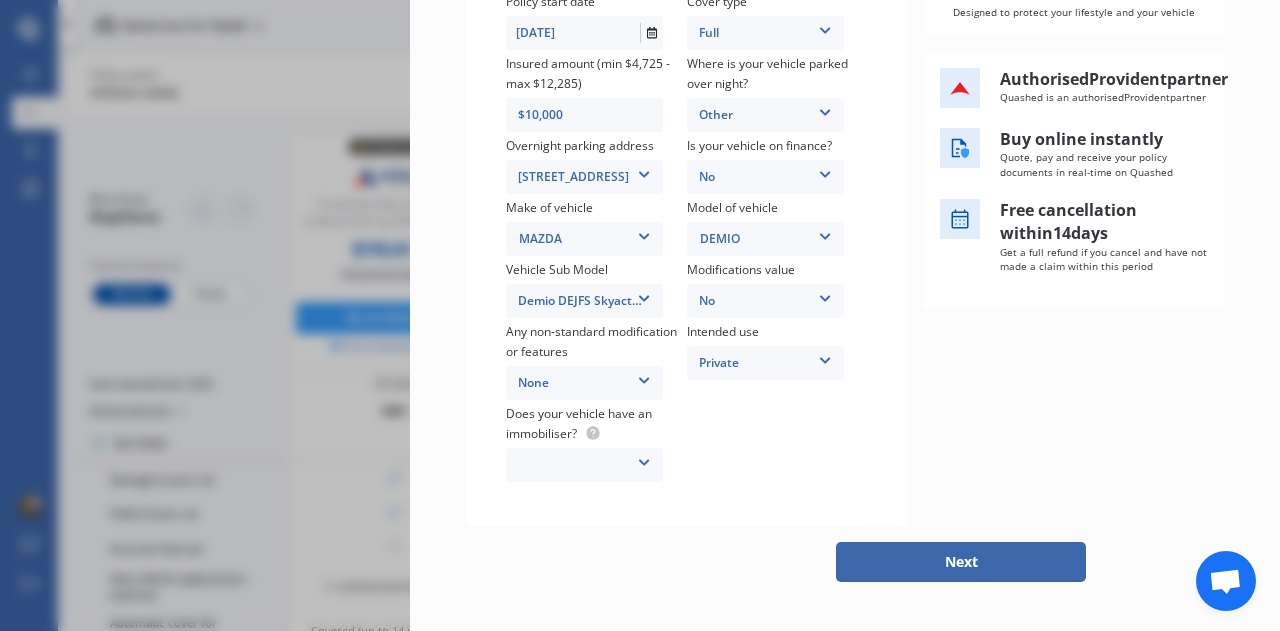 click on "None" at bounding box center [584, 383] 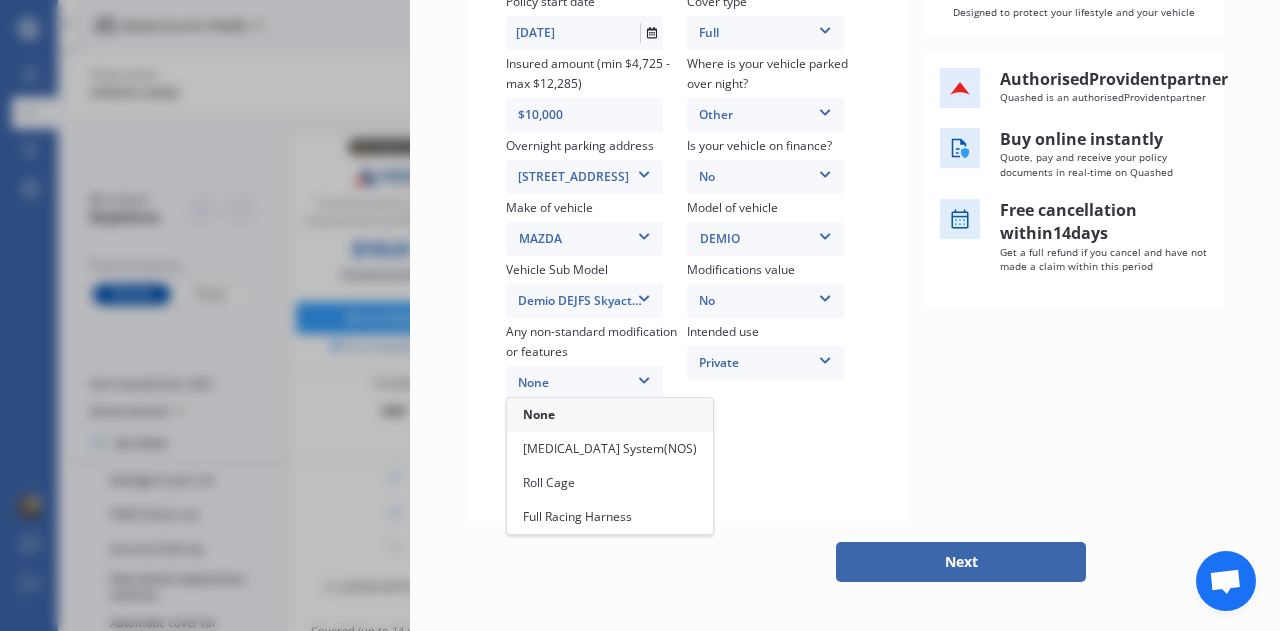 click at bounding box center (644, 295) 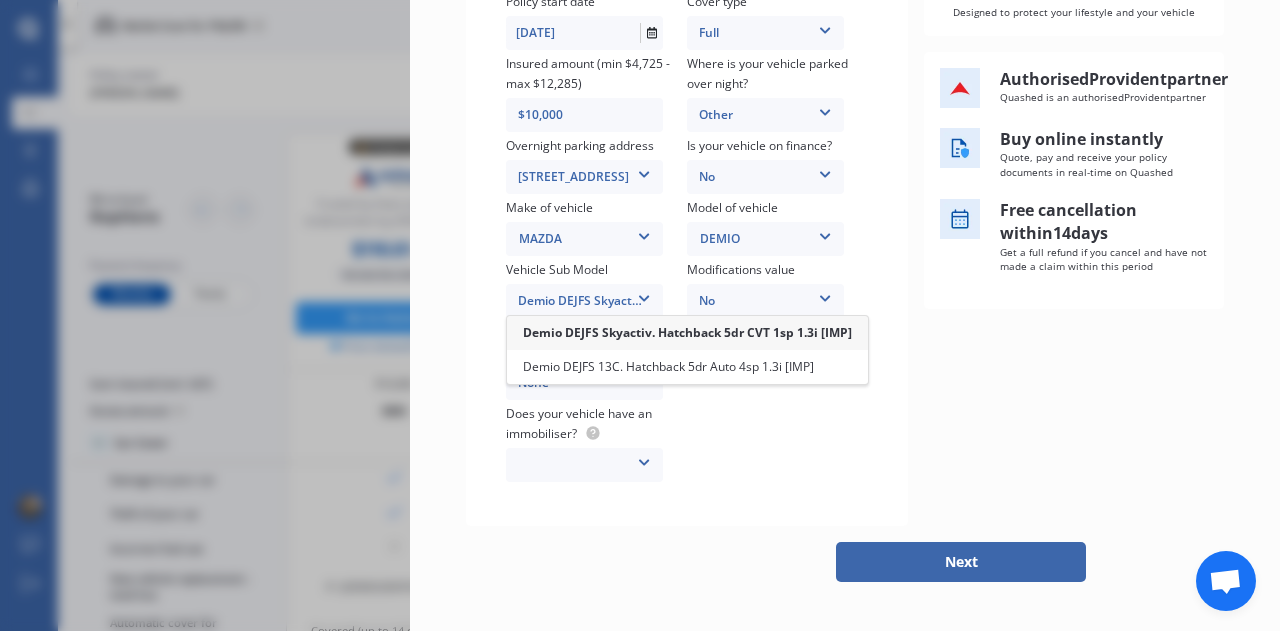 click on "Policy start date [DATE] Cover type Full Full Insured amount (min $4,725 - max $12,285) $10,000 Where is your vehicle parked over night? Other Garage (fully enclosed) Off Street Parking Other Overnight parking address [STREET_ADDRESS][GEOGRAPHIC_DATA][STREET_ADDRESS] Is your vehicle on finance? No No Yes Make of vehicle MAZDA MAZDA Model of vehicle DEMIO DEMIO Vehicle Sub Model Demio DEJFS Skyactiv. Hatchback 5dr CVT 1sp 1.3i [IMP] Demio DEJFS Skyactiv. Hatchback 5dr CVT 1sp 1.3i [IMP] Demio DEJFS 13C. Hatchback 5dr Auto 4sp 1.3i [IMP] Modifications value No No Up to $4000 Up to $6000 Greater than $6000 Any non-standard modification or features None None [MEDICAL_DATA] System(NOS) Roll Cage Full Racing Harness Intended use Private Private Private & Business Does your vehicle have an immobiliser? Yes No" at bounding box center [687, 239] 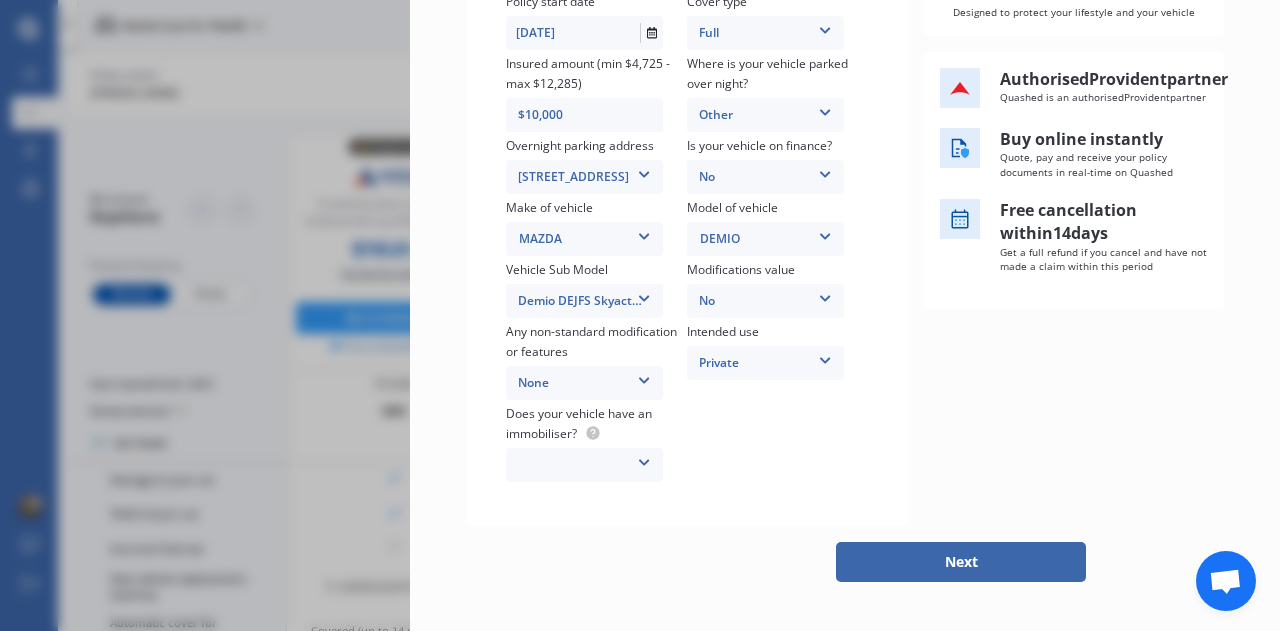 click on "Next" at bounding box center [961, 562] 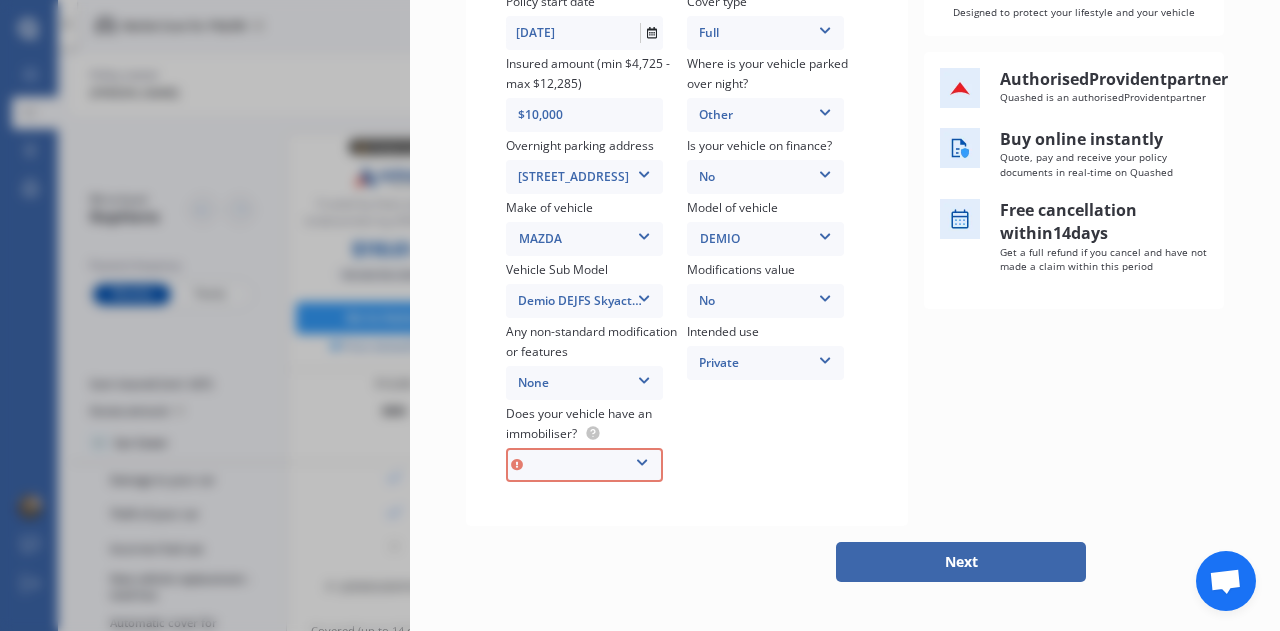 scroll, scrollTop: 375, scrollLeft: 0, axis: vertical 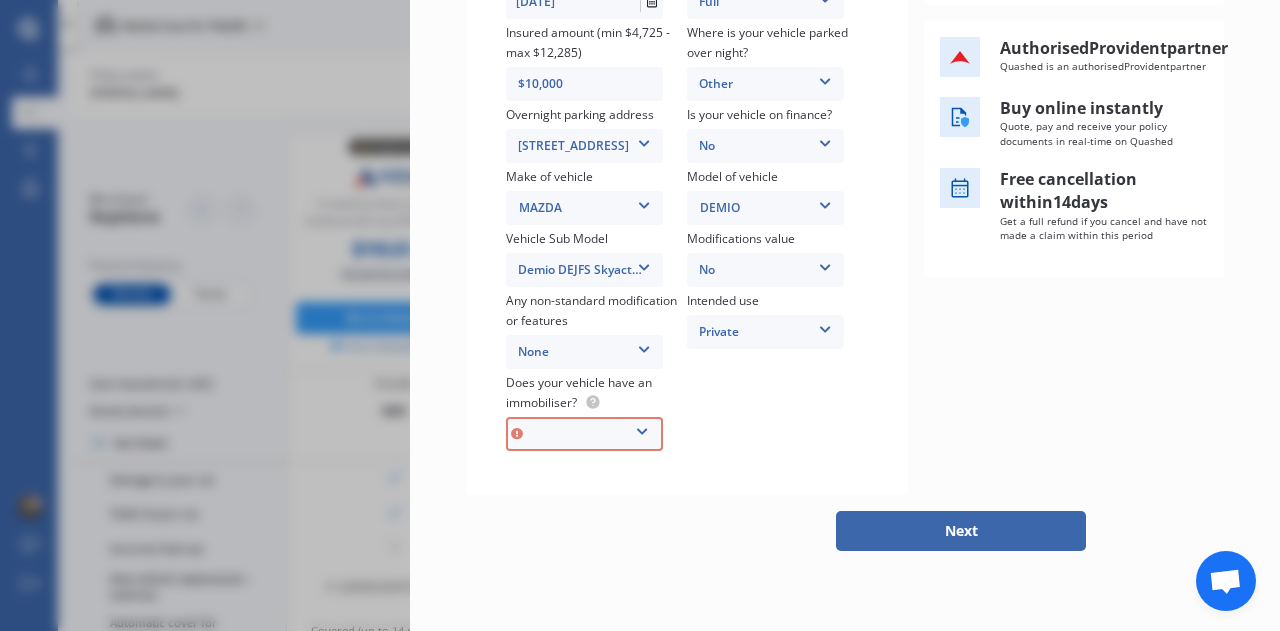 click at bounding box center [642, 428] 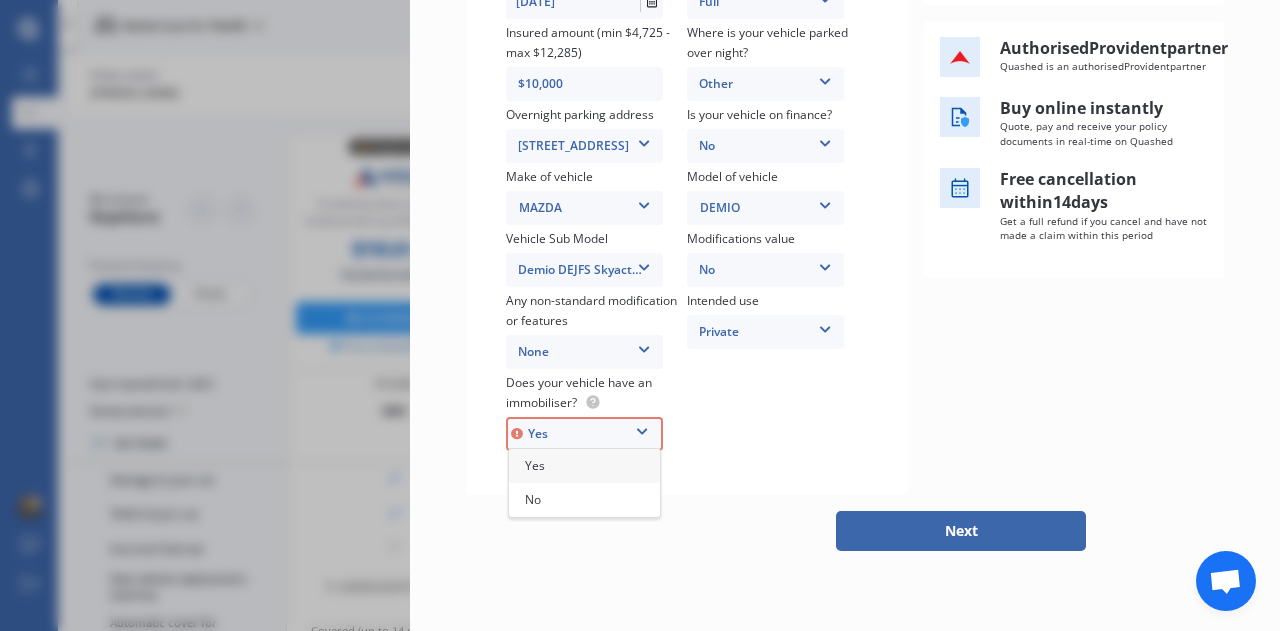 click at bounding box center [642, 428] 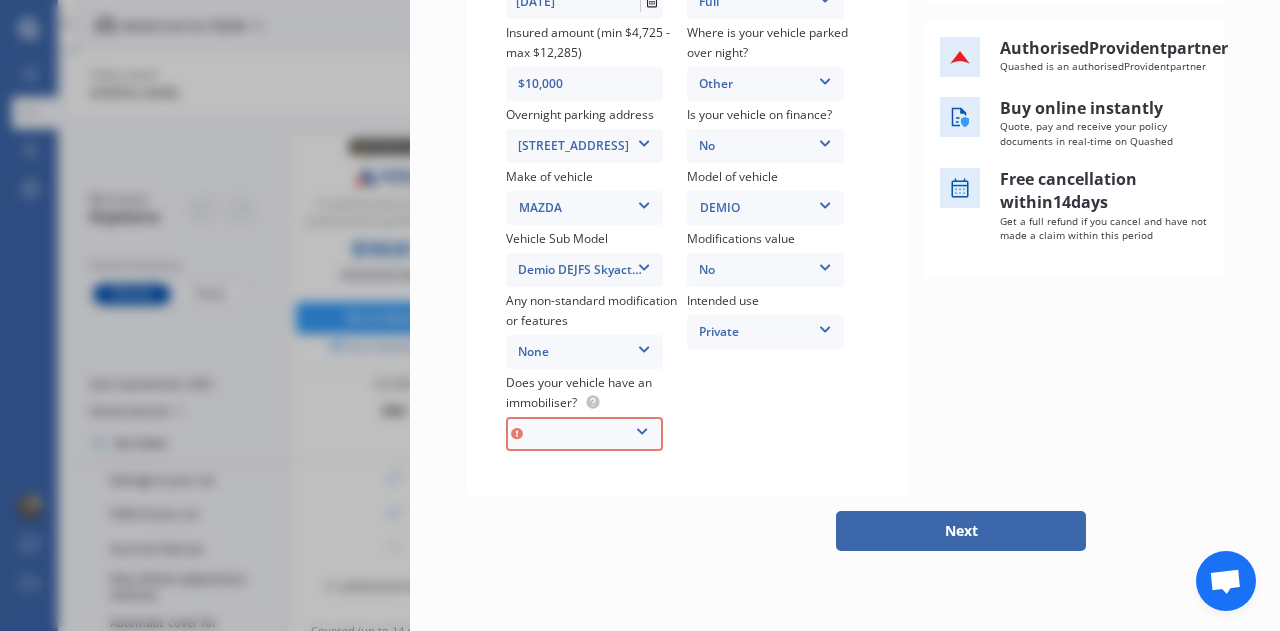 drag, startPoint x: 593, startPoint y: 433, endPoint x: 593, endPoint y: 405, distance: 28 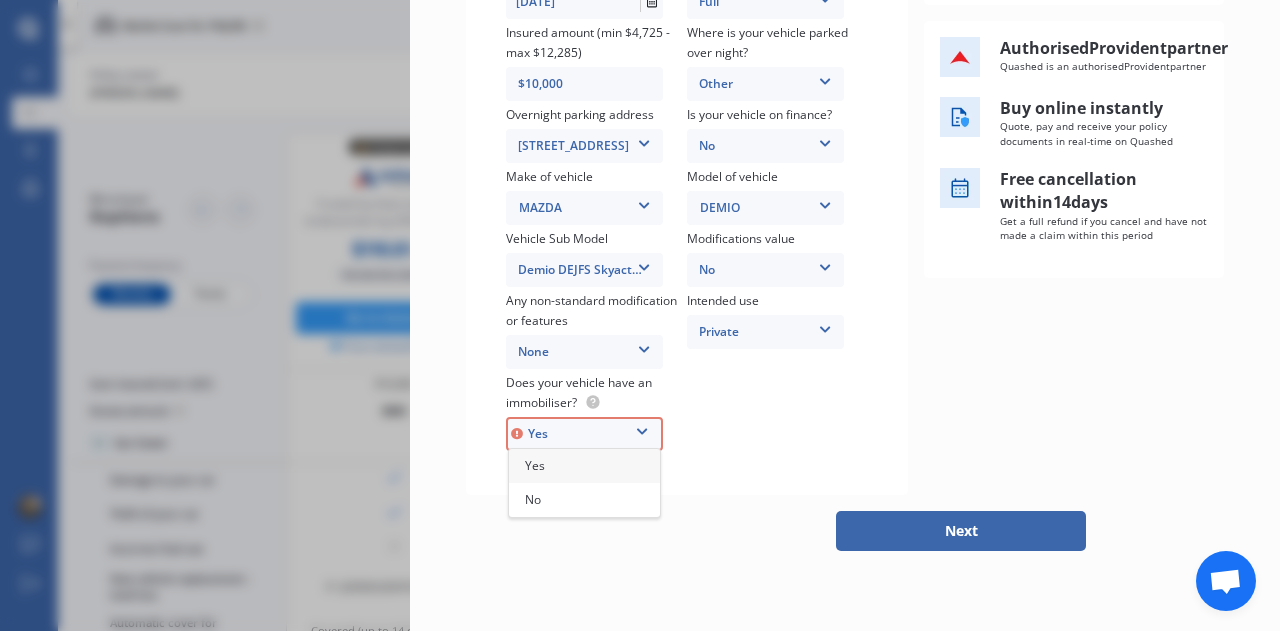 click on "Yes" at bounding box center (584, 466) 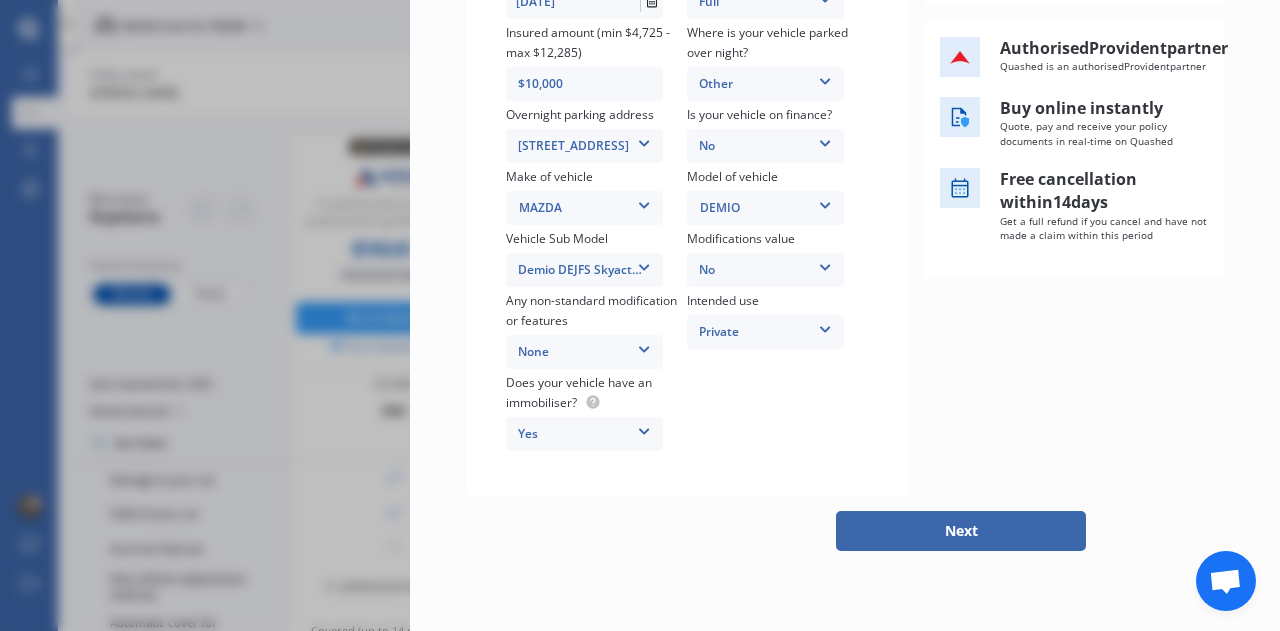 click on "Next" at bounding box center [961, 531] 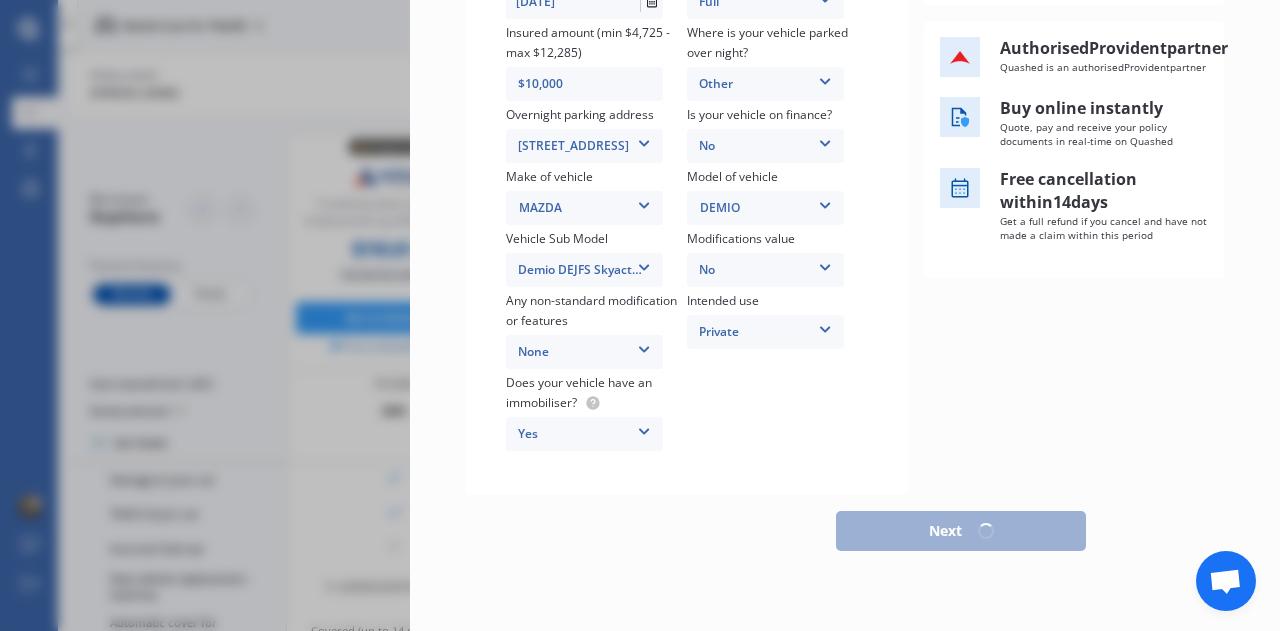 scroll, scrollTop: 375, scrollLeft: 0, axis: vertical 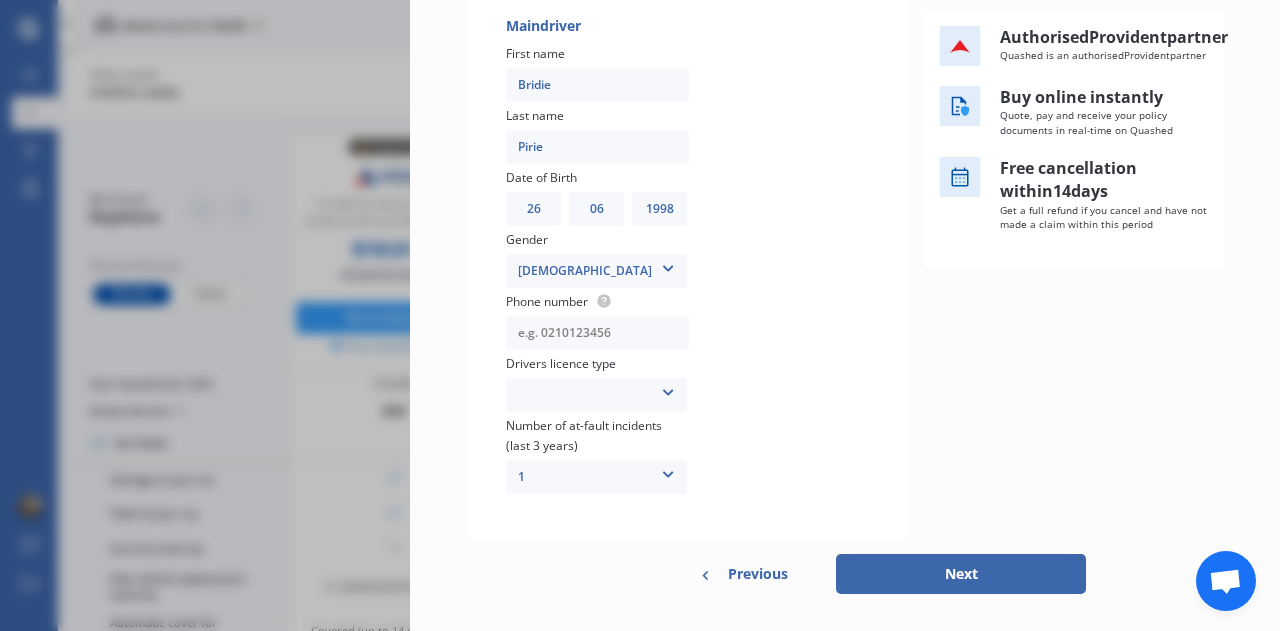 click at bounding box center (597, 333) 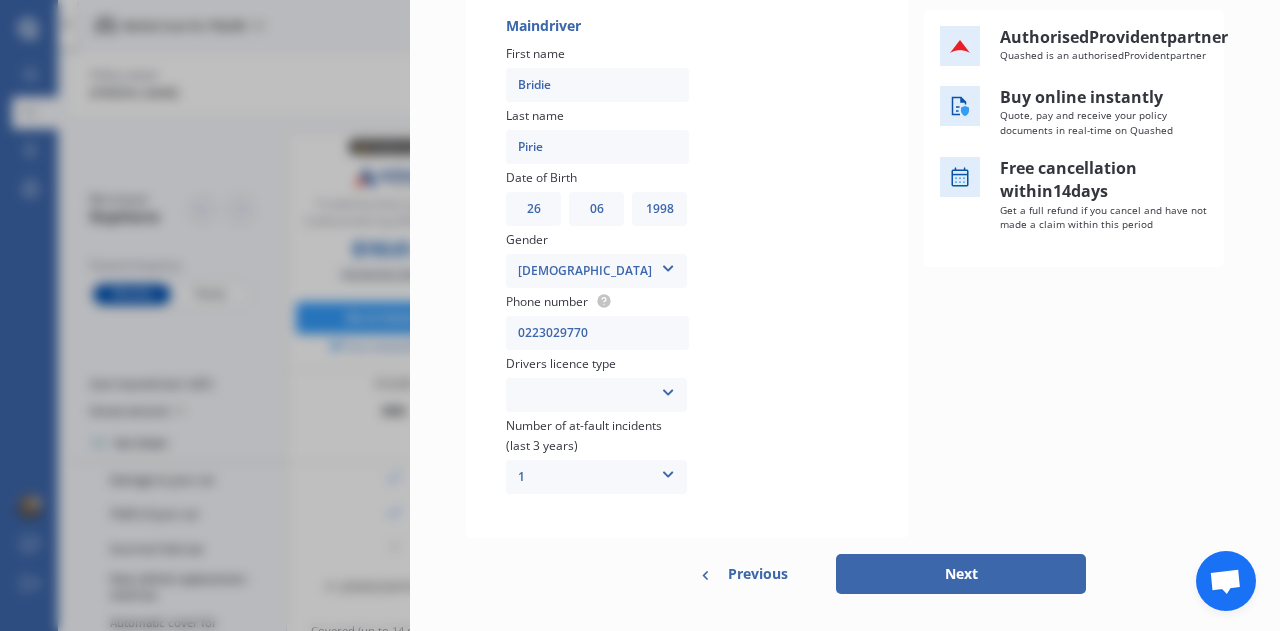 type on "0223029770" 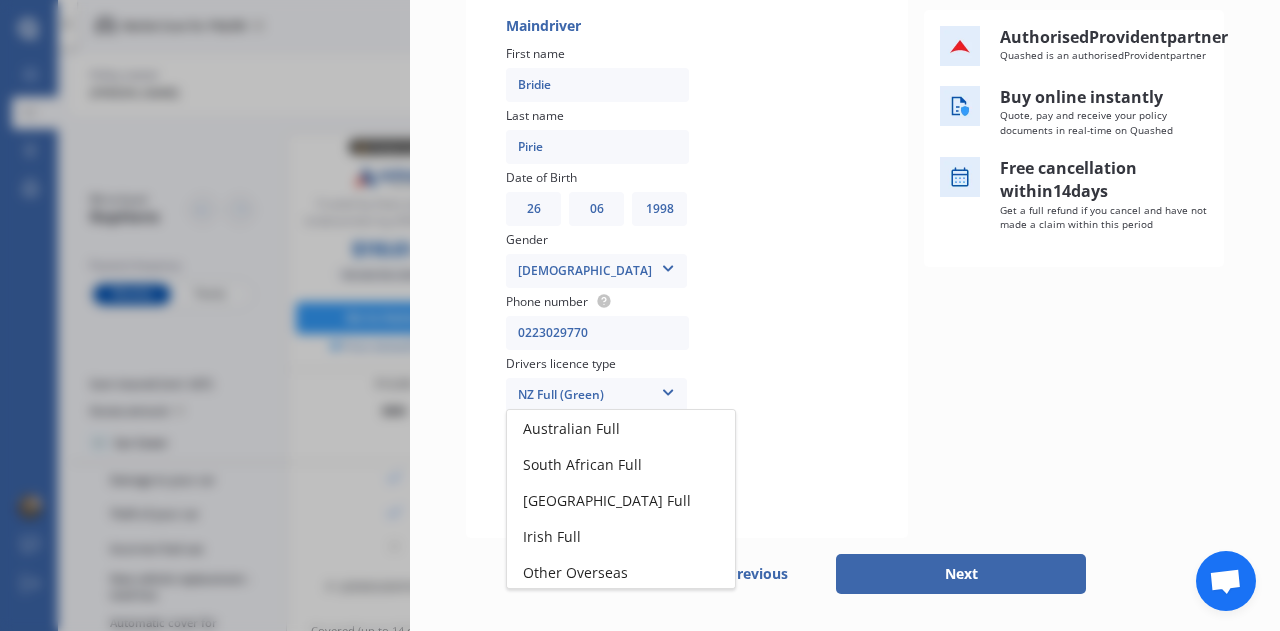scroll, scrollTop: 253, scrollLeft: 0, axis: vertical 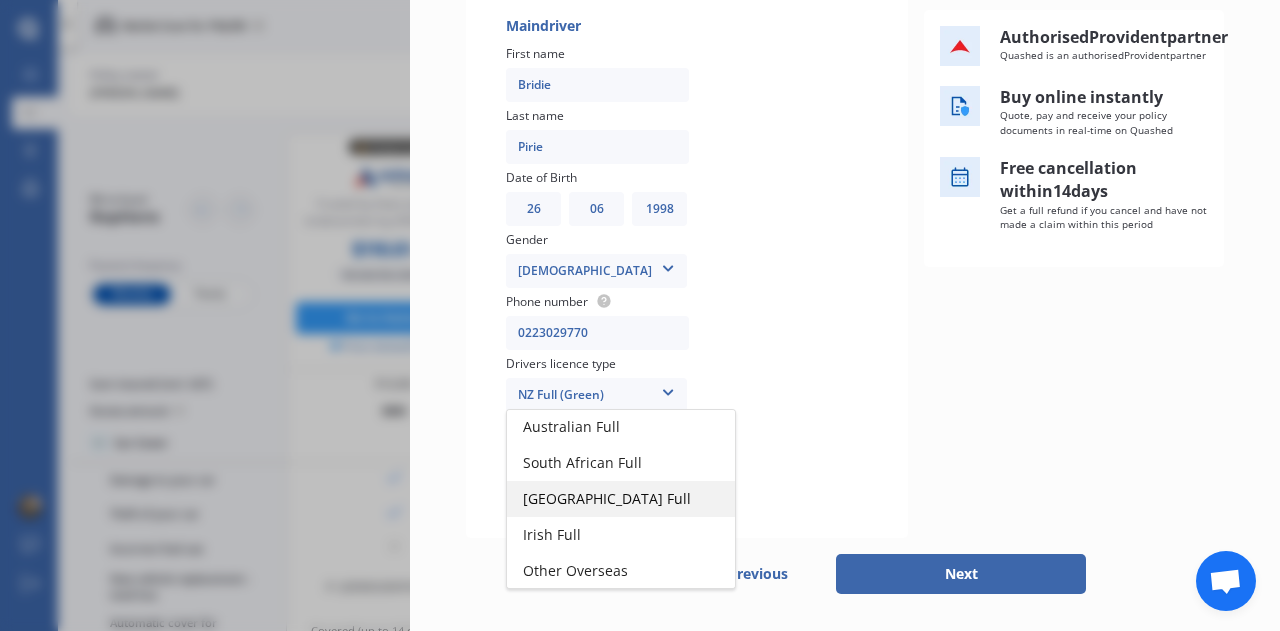 click on "[GEOGRAPHIC_DATA] Full" at bounding box center (607, 498) 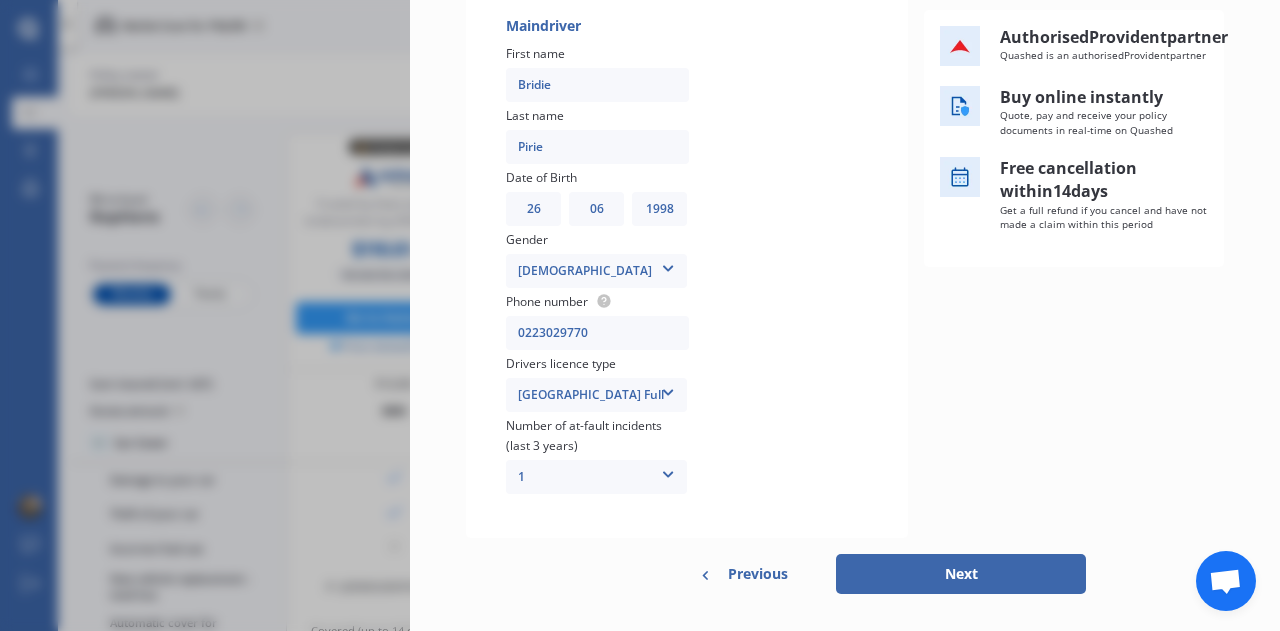 scroll, scrollTop: 414, scrollLeft: 0, axis: vertical 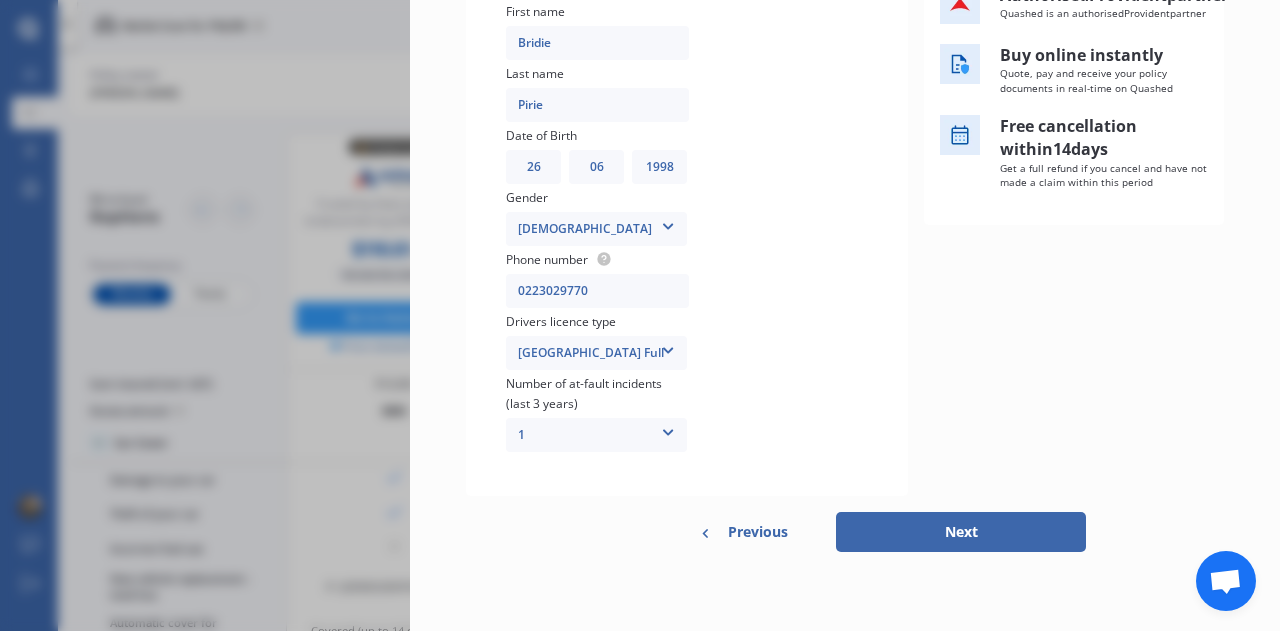 click on "Next" at bounding box center (961, 532) 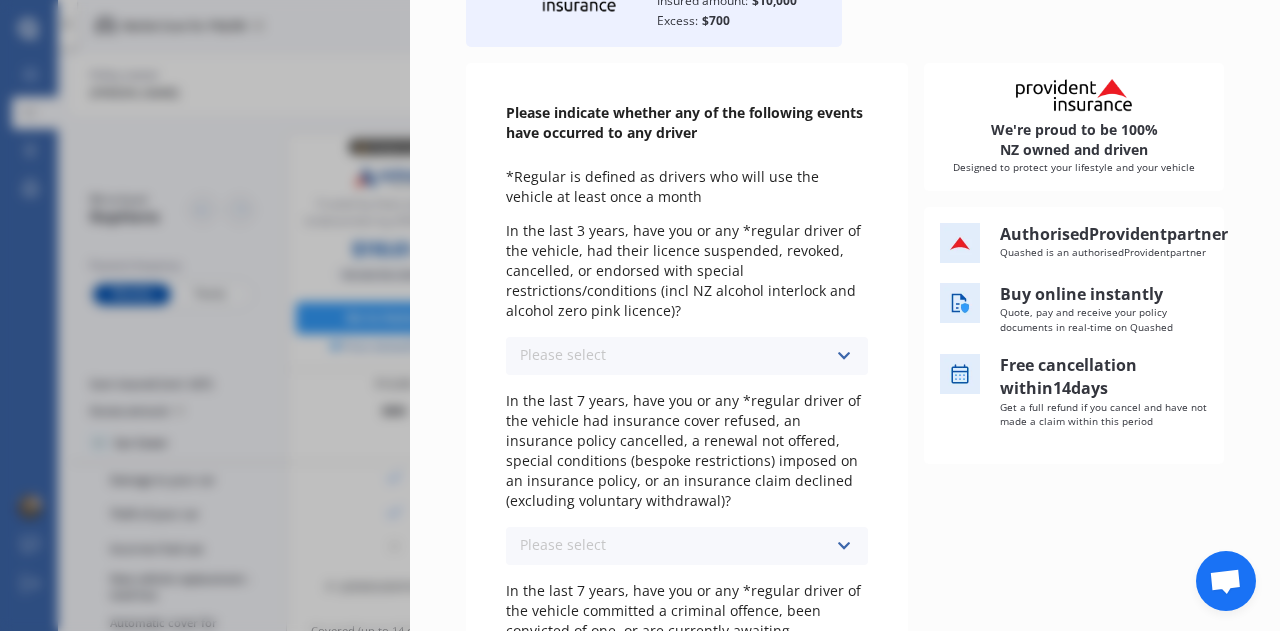scroll, scrollTop: 194, scrollLeft: 0, axis: vertical 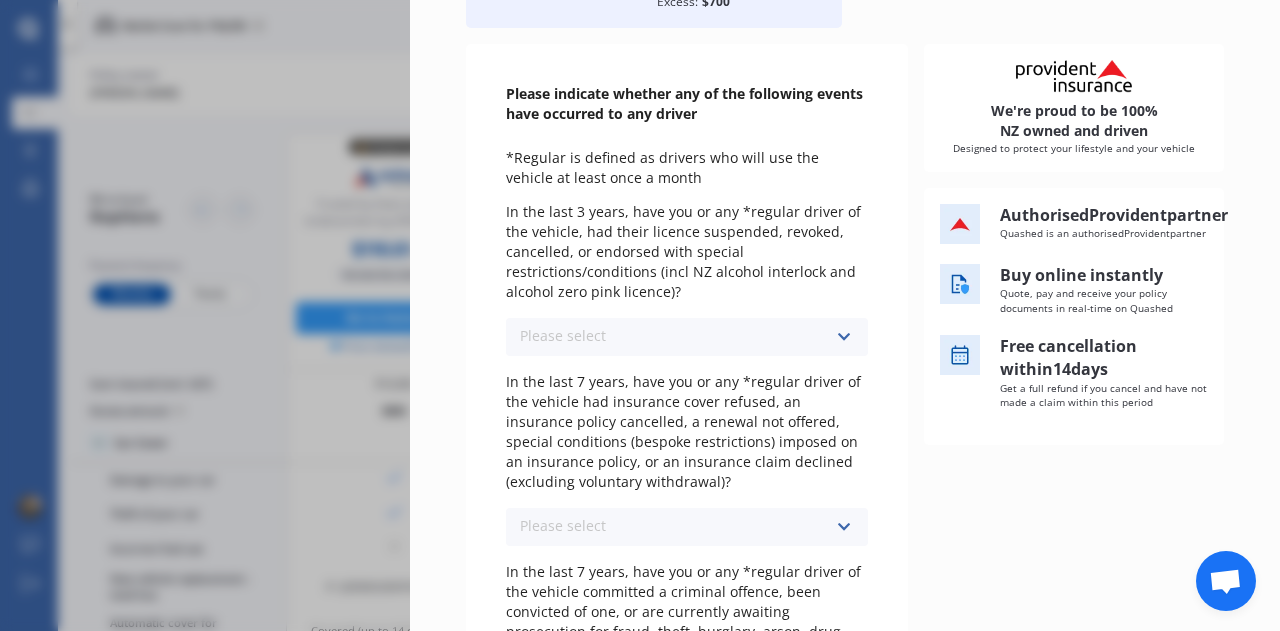 click on "Please select No Yes" at bounding box center (687, 337) 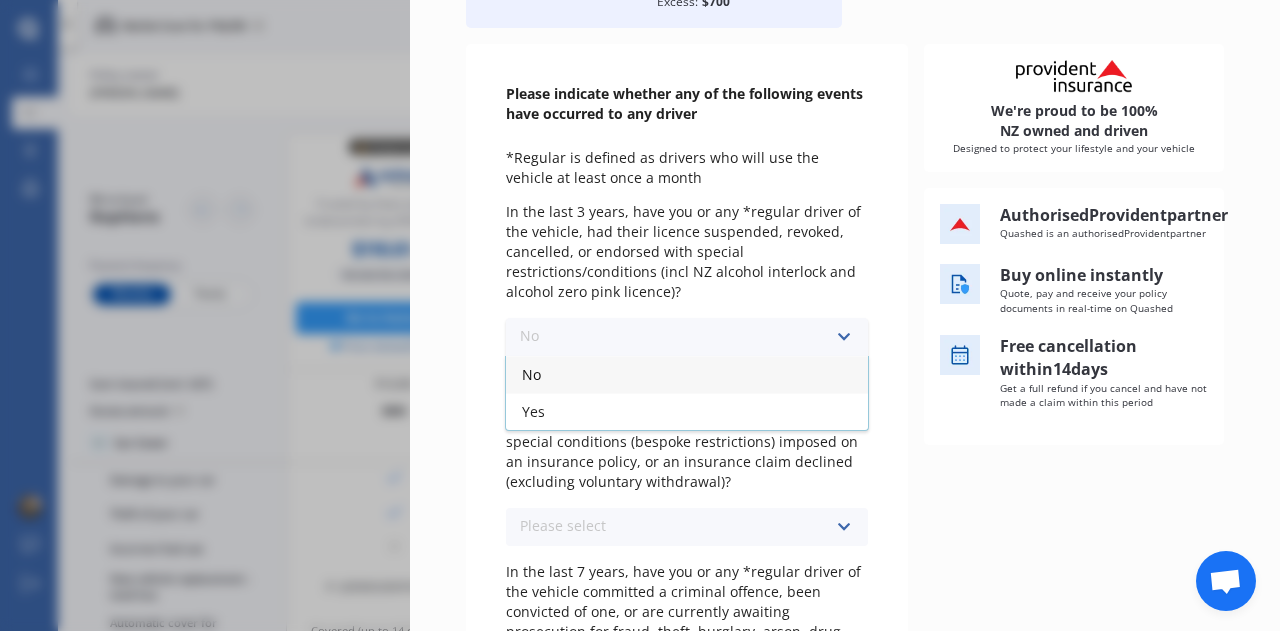 click on "No" at bounding box center (531, 374) 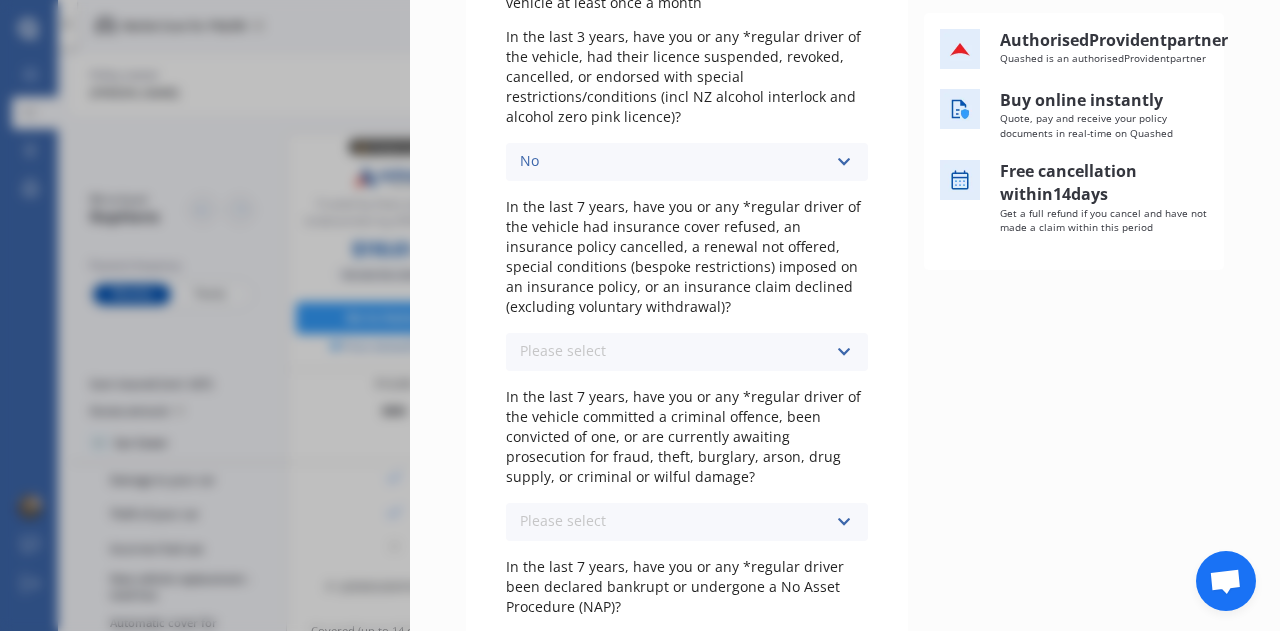 scroll, scrollTop: 378, scrollLeft: 0, axis: vertical 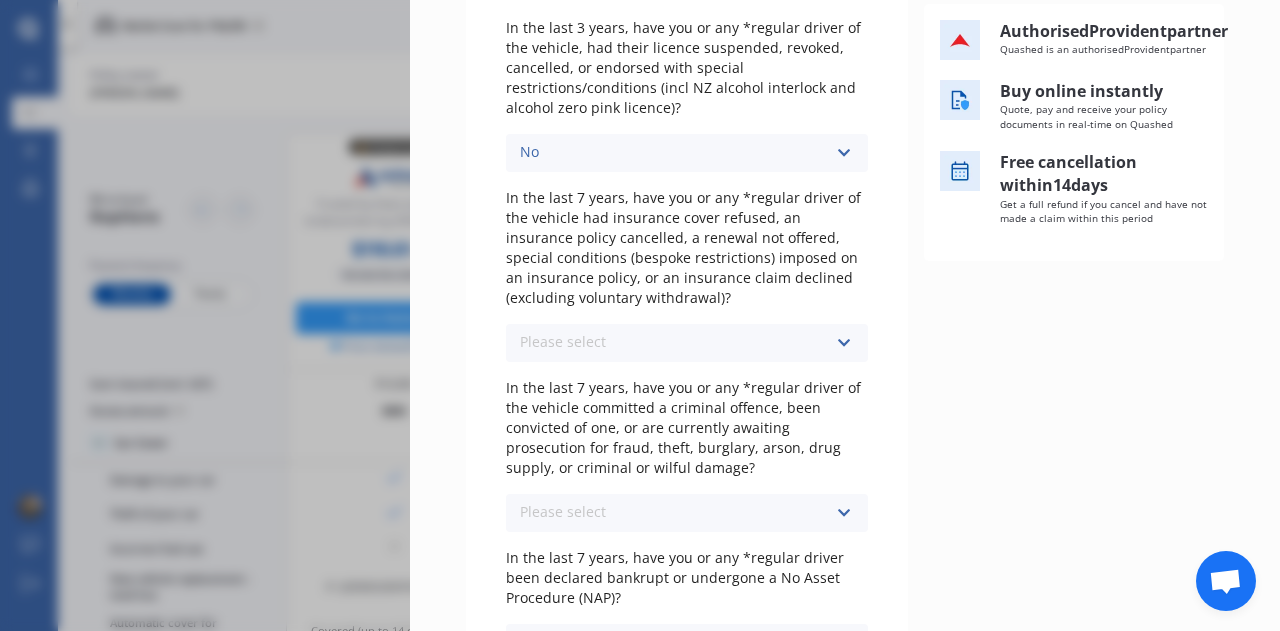 click on "Please select No Yes" at bounding box center [687, 343] 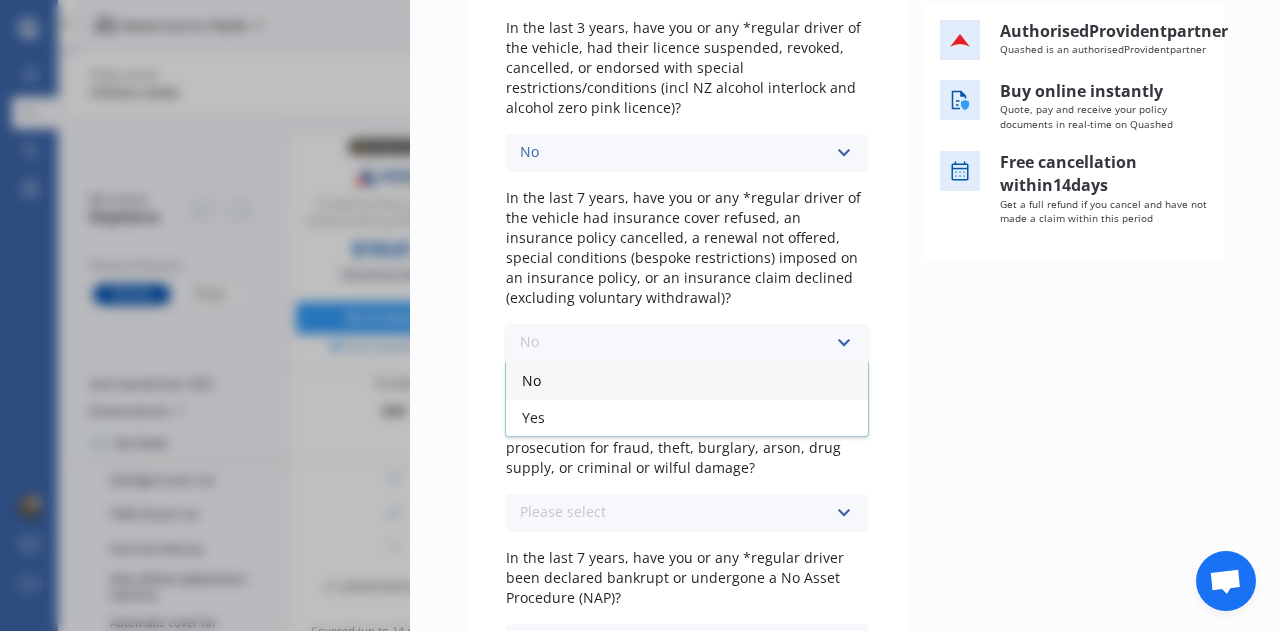 click on "No" at bounding box center (531, 380) 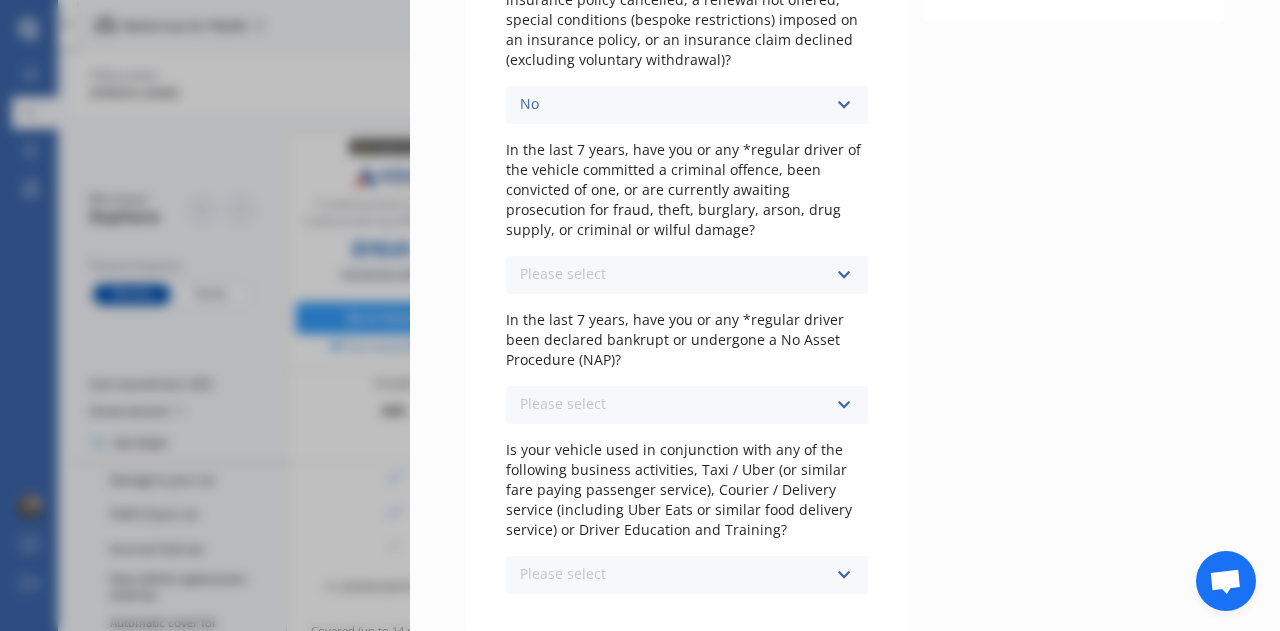 scroll, scrollTop: 622, scrollLeft: 0, axis: vertical 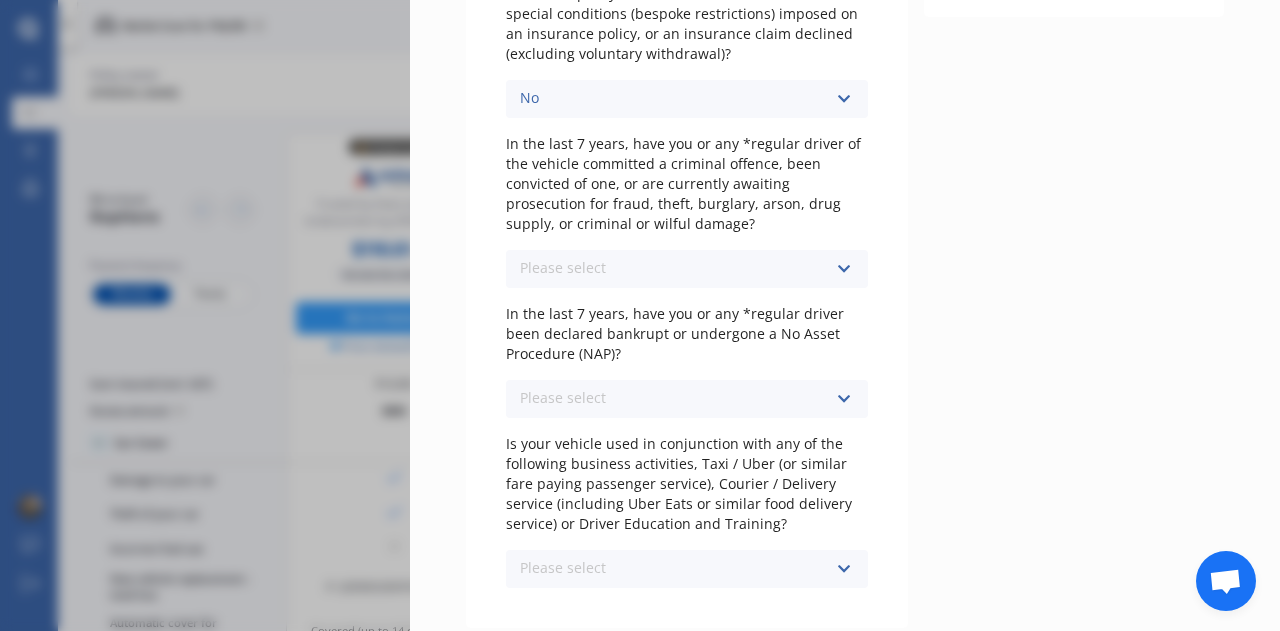click on "Please select No Yes" at bounding box center [687, 269] 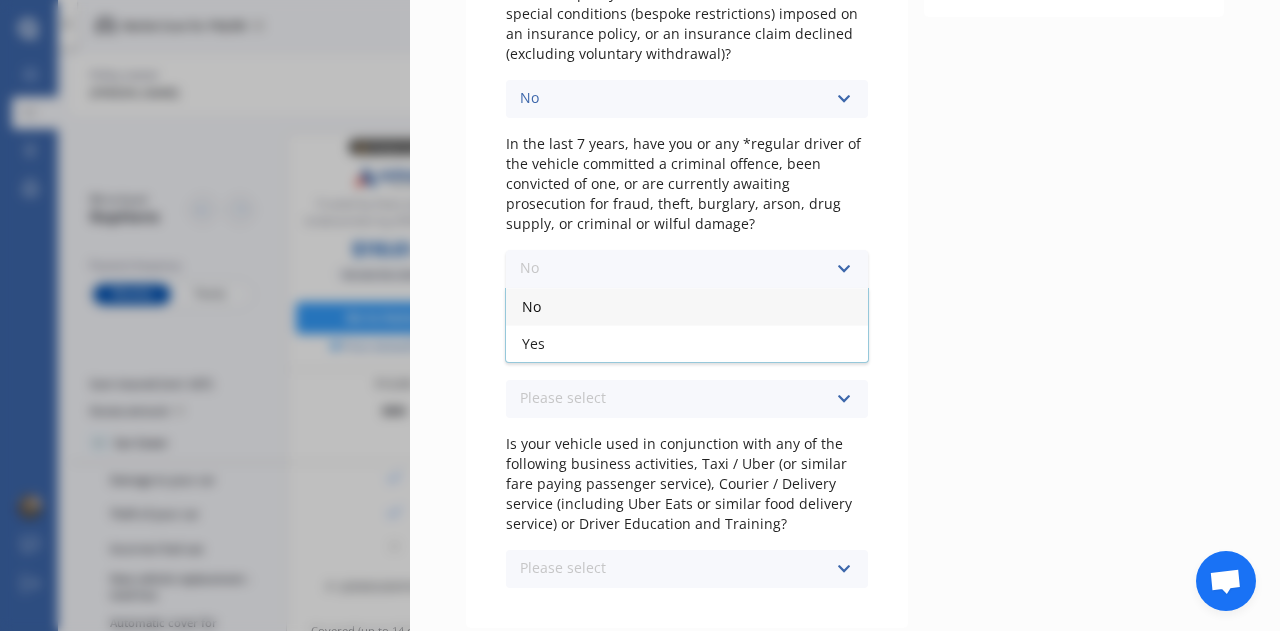 click on "No" at bounding box center [687, 306] 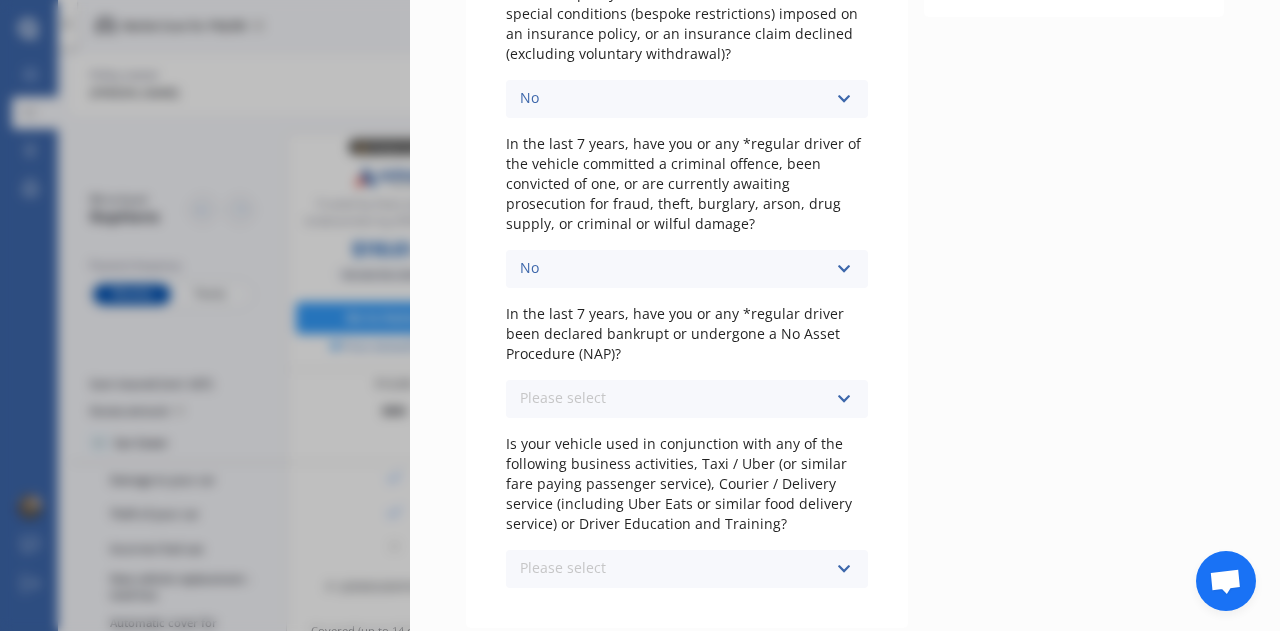 drag, startPoint x: 636, startPoint y: 323, endPoint x: 638, endPoint y: 333, distance: 10.198039 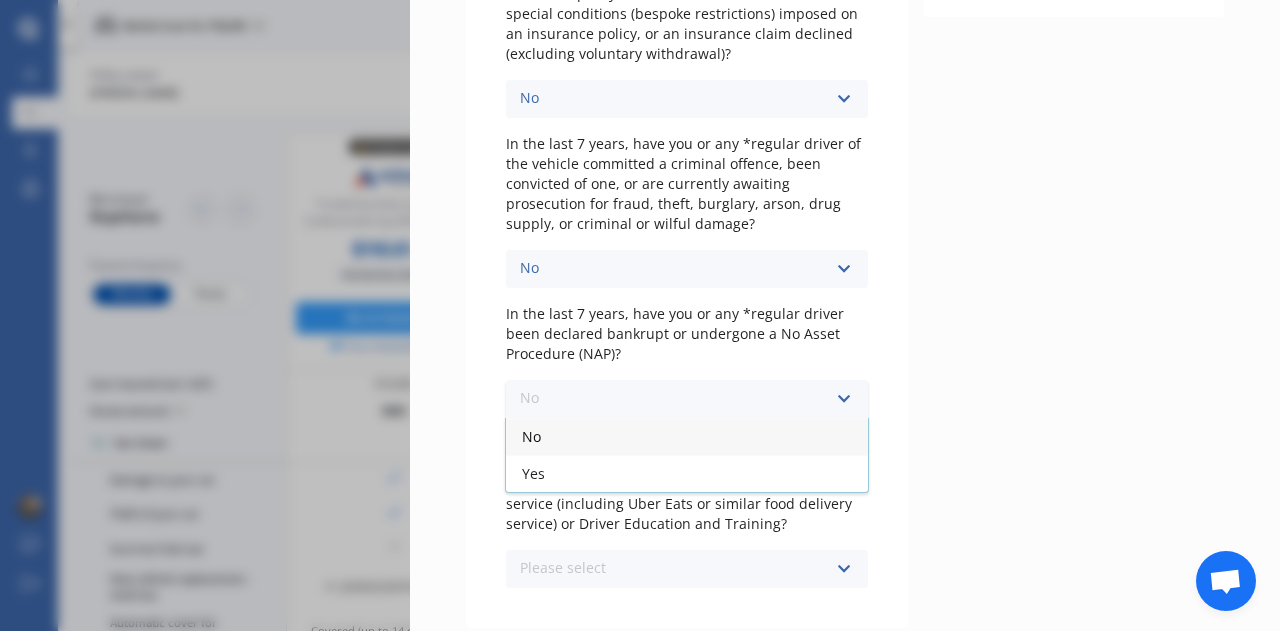 click on "No" at bounding box center (687, 436) 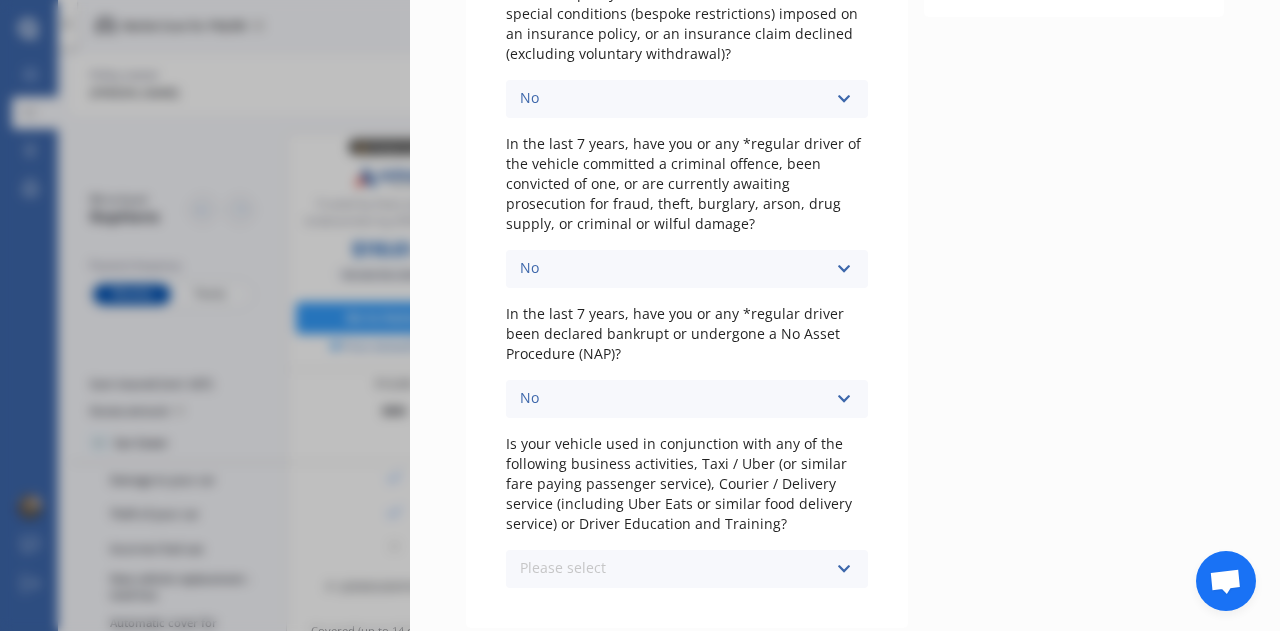 scroll, scrollTop: 654, scrollLeft: 0, axis: vertical 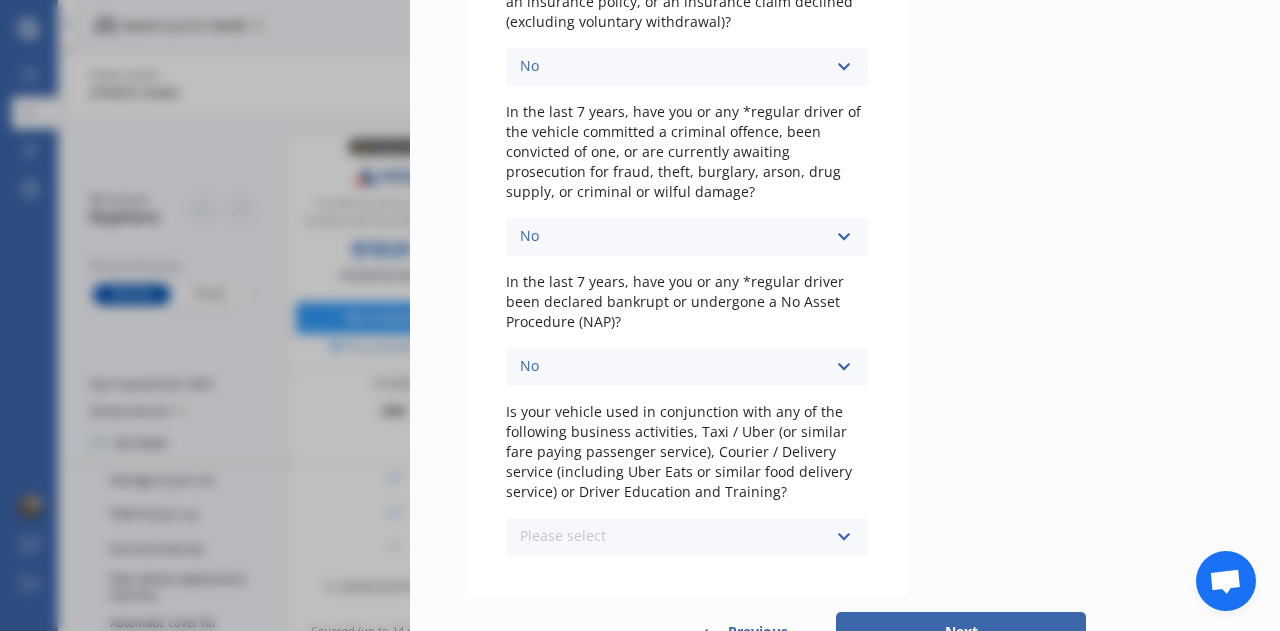 click on "Please select" at bounding box center [563, 536] 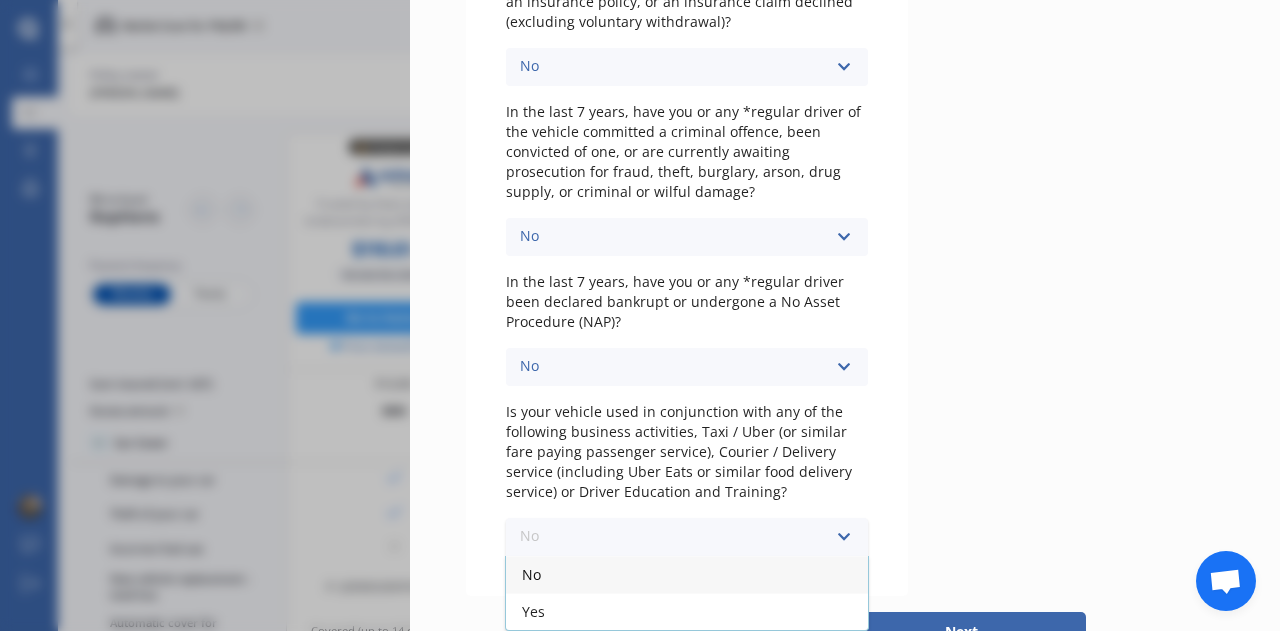 click on "No" at bounding box center [687, 574] 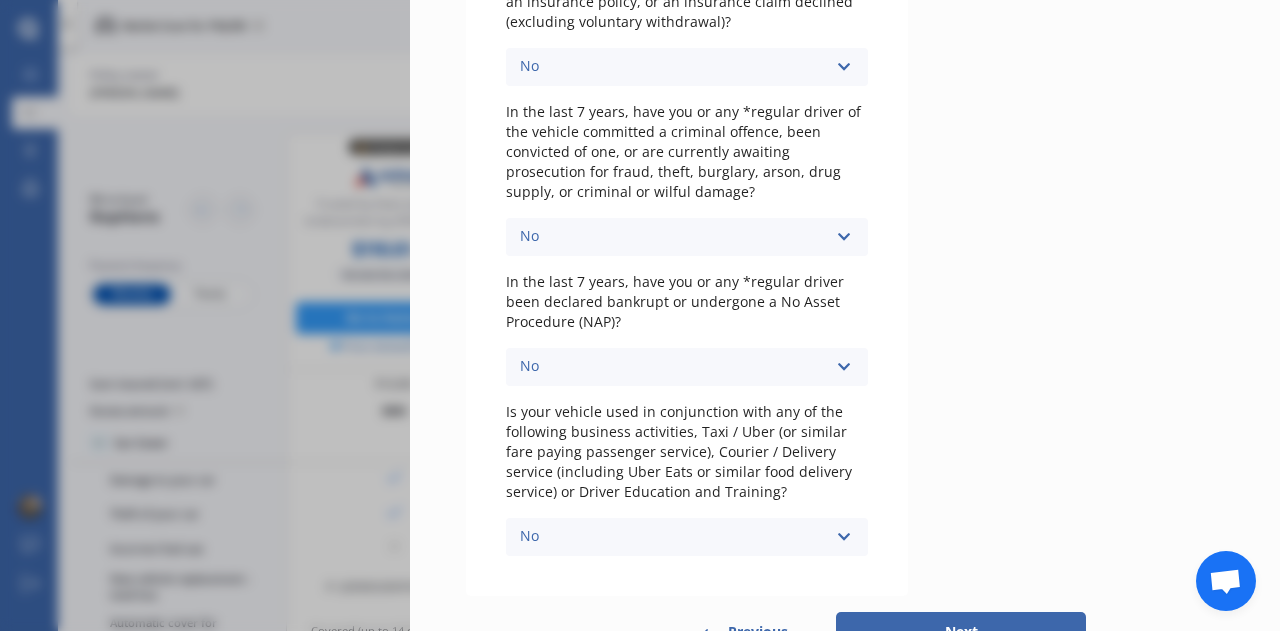scroll, scrollTop: 654, scrollLeft: 0, axis: vertical 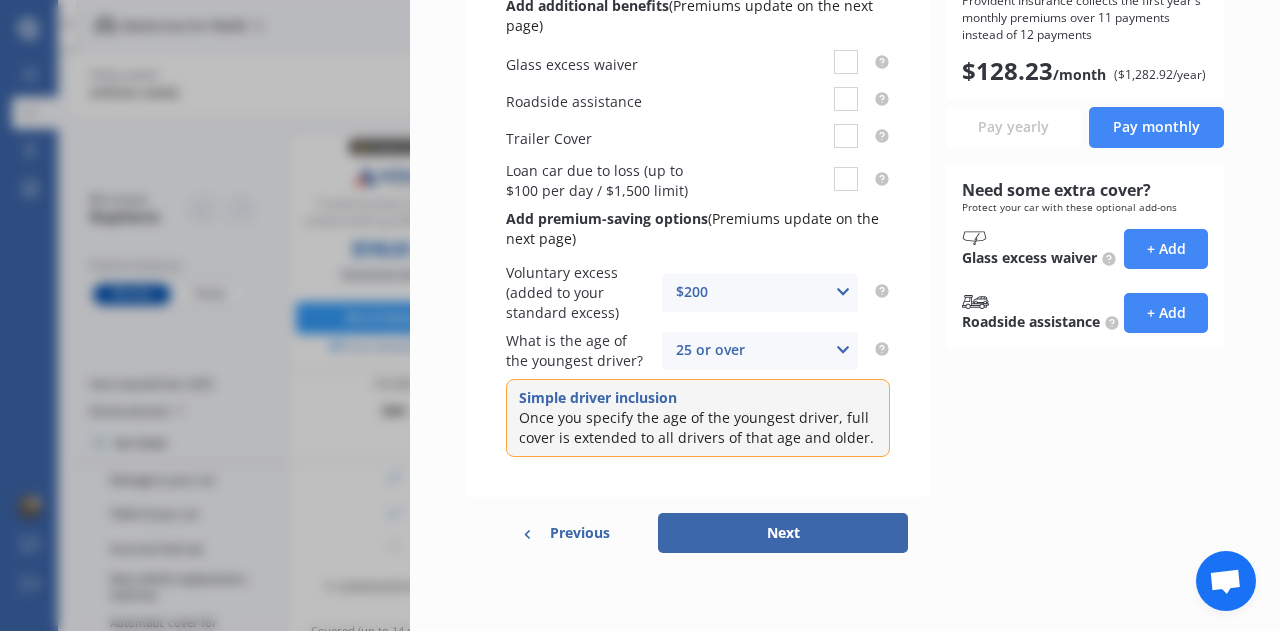 click at bounding box center [843, 292] 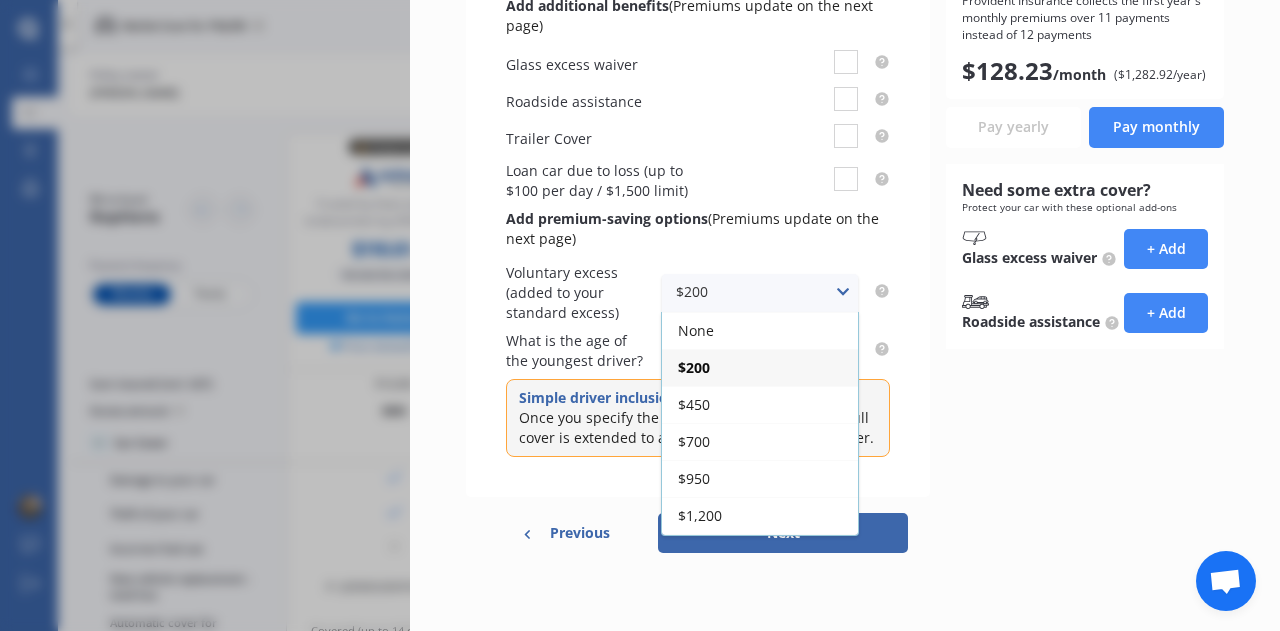 click at bounding box center [843, 292] 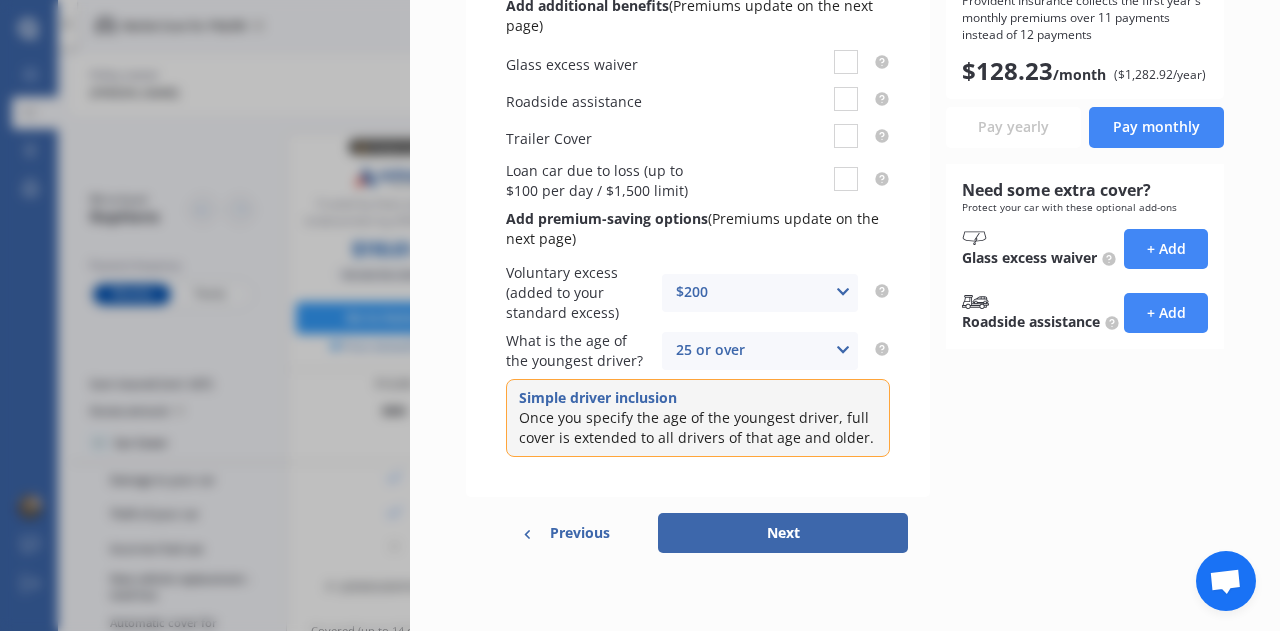 click on "$200 None $200 $450 $700 $950 $1,200 $1,700" at bounding box center (760, 293) 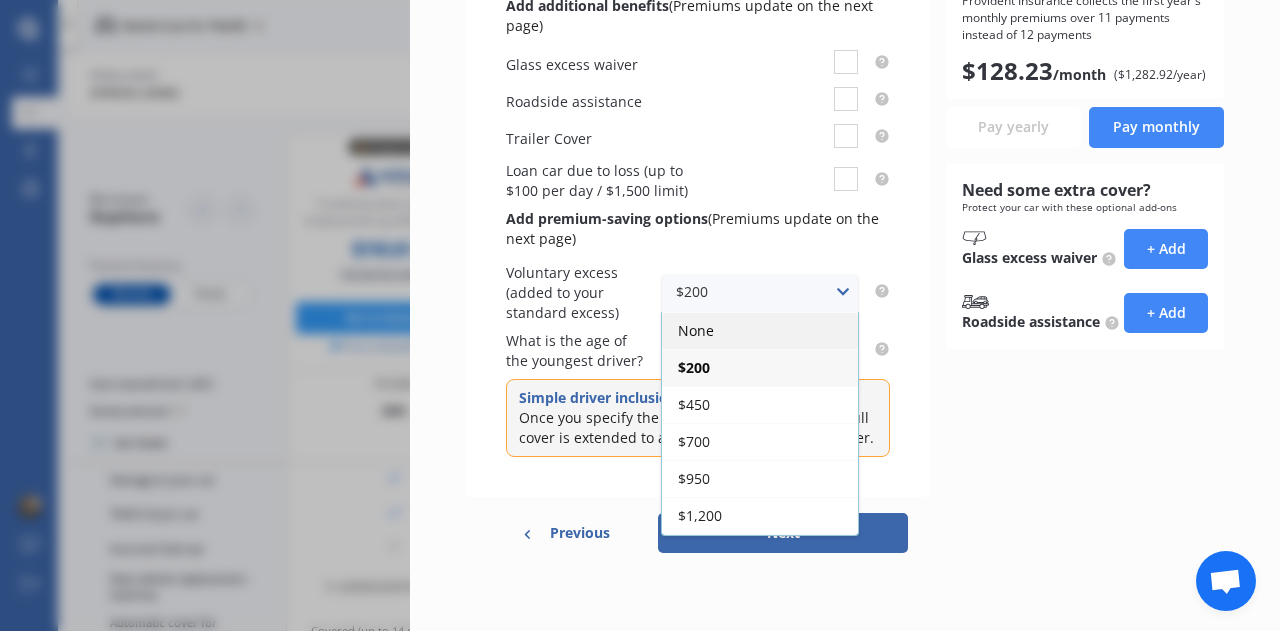 click on "None" at bounding box center [696, 330] 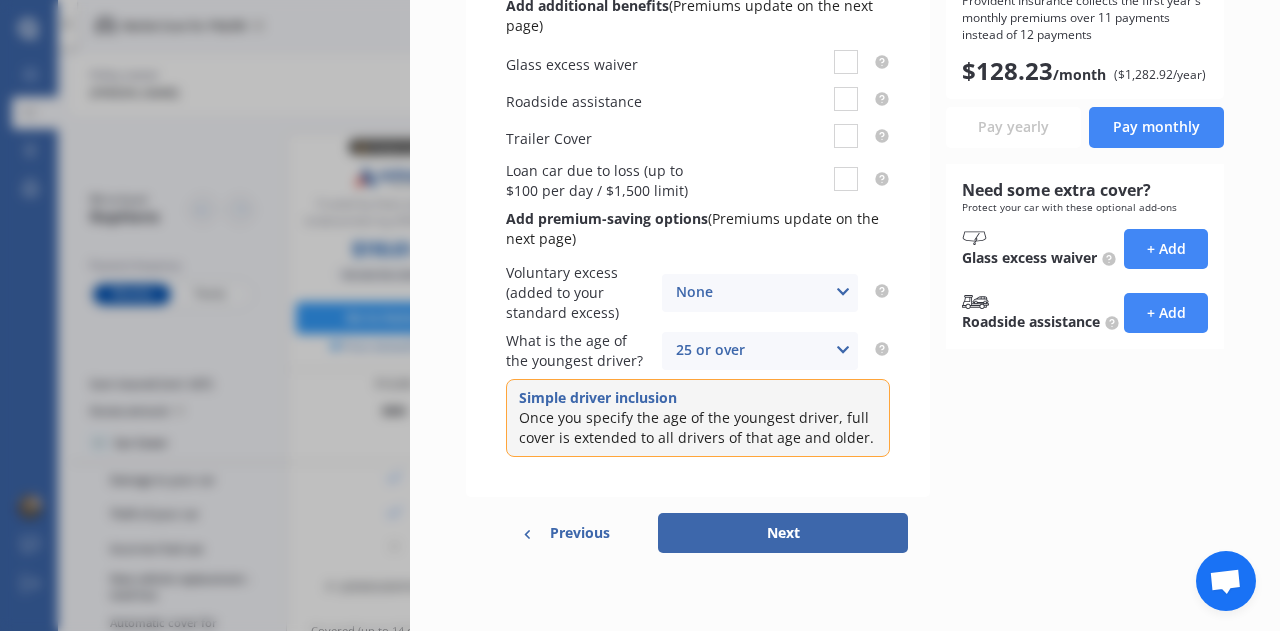 click on "Next" at bounding box center [783, 533] 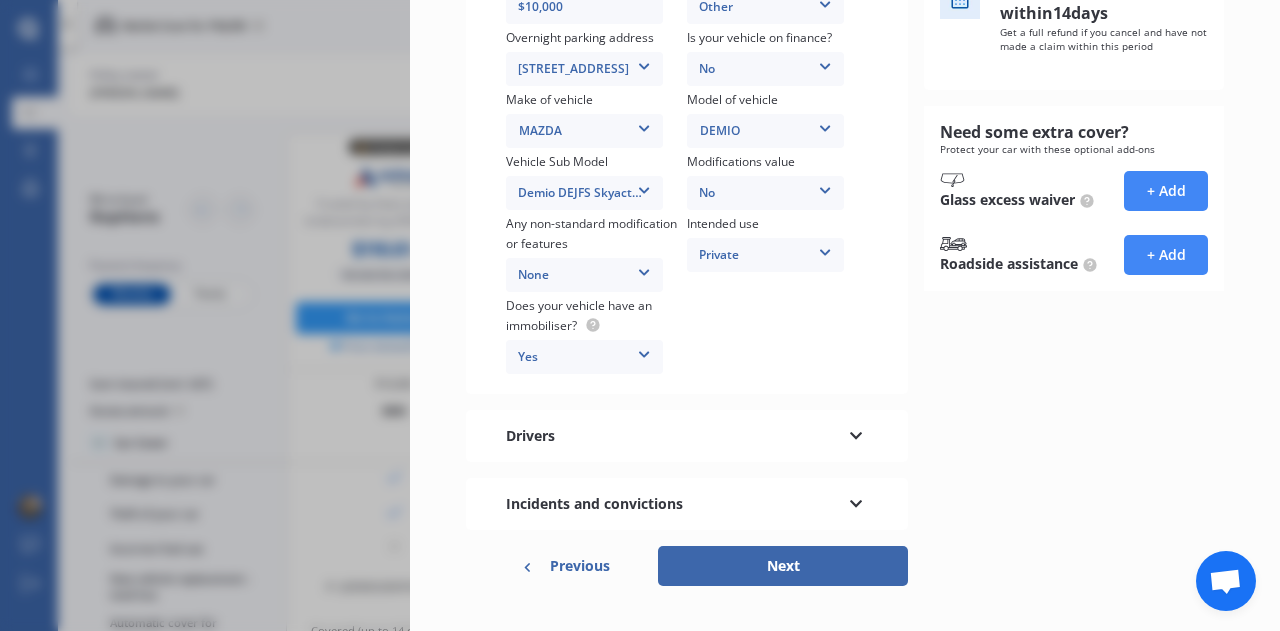 scroll, scrollTop: 440, scrollLeft: 0, axis: vertical 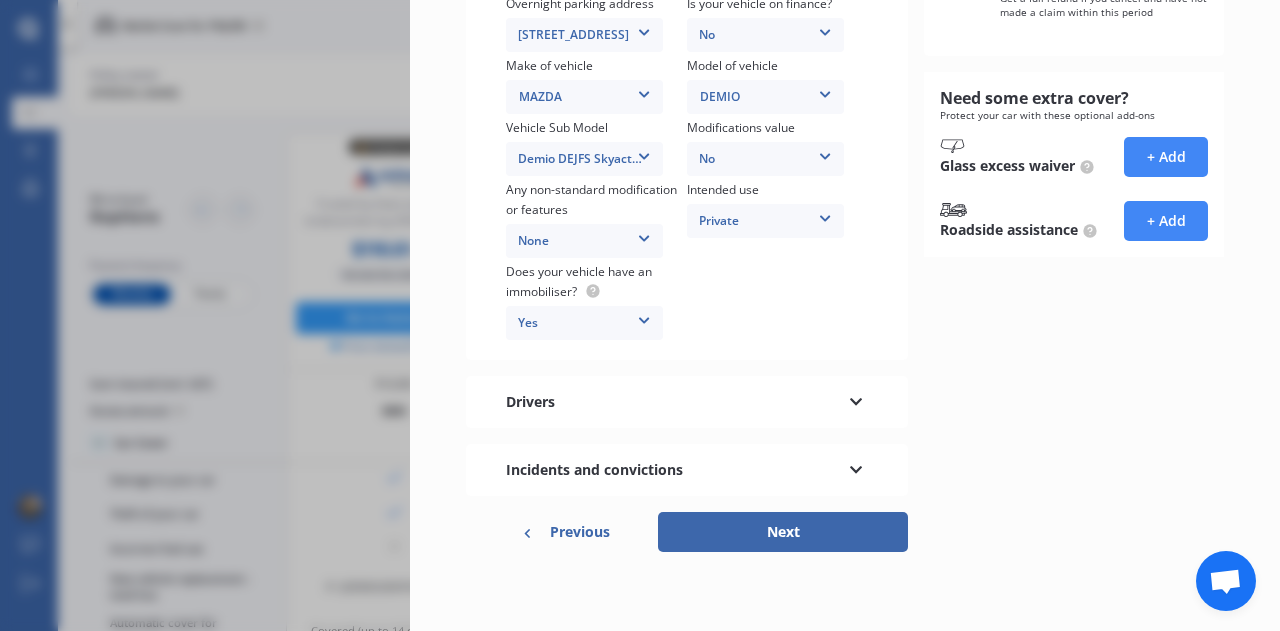 click on "Next" at bounding box center [783, 532] 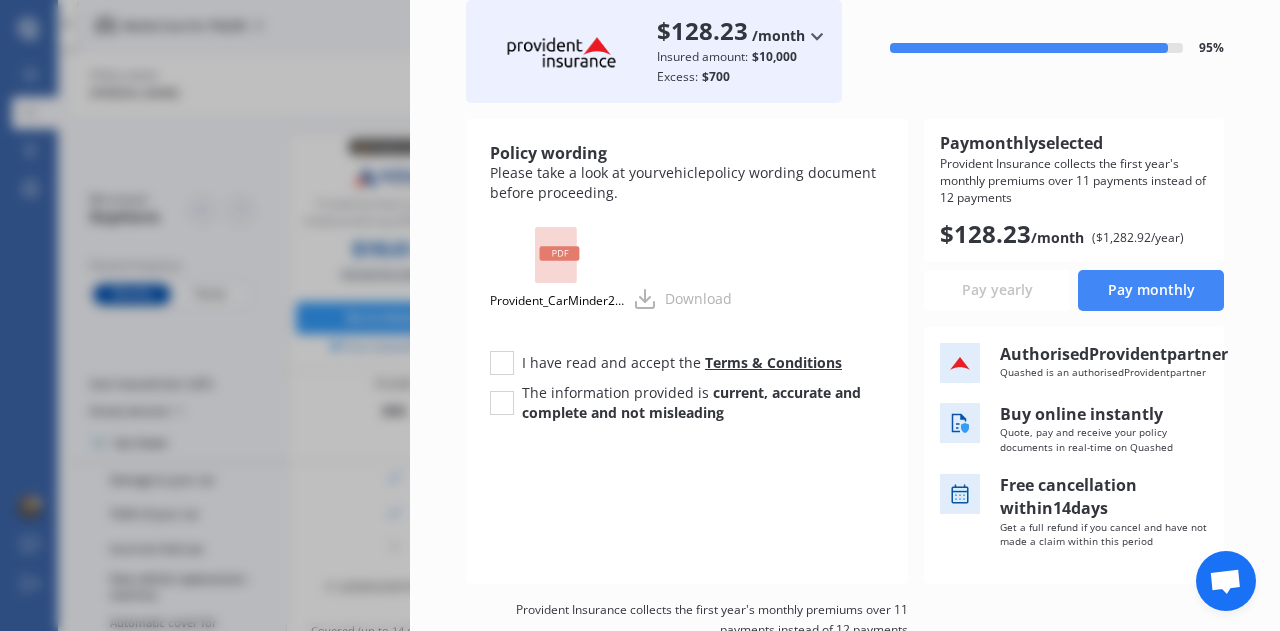 scroll, scrollTop: 146, scrollLeft: 0, axis: vertical 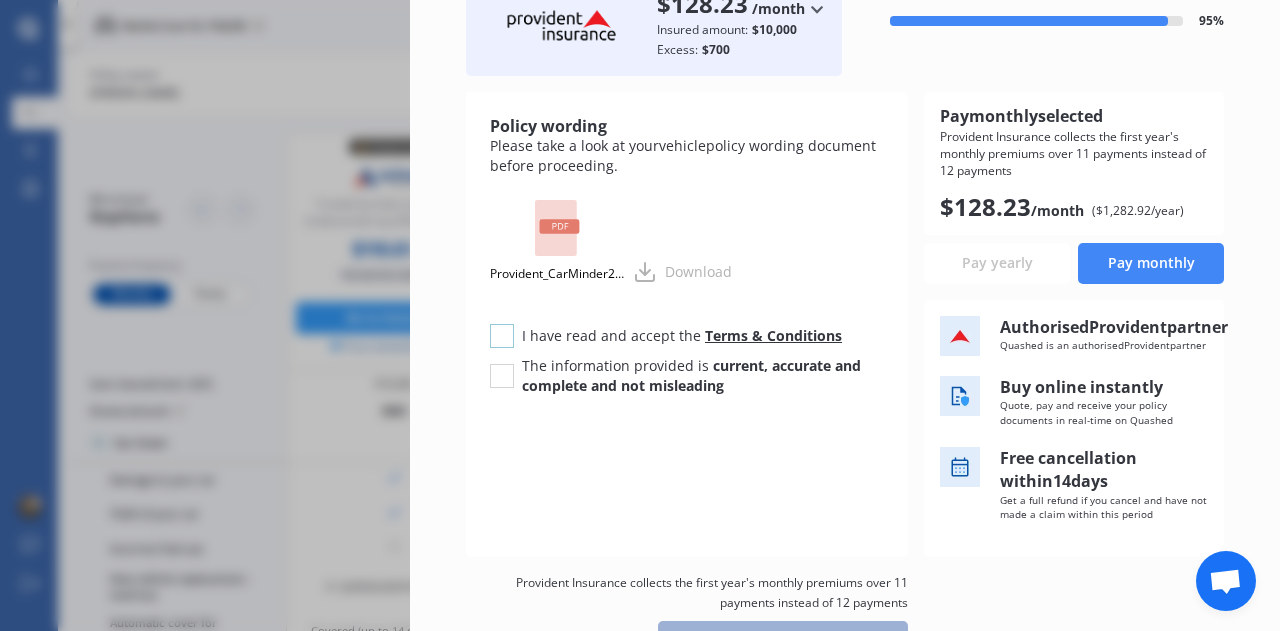 click at bounding box center (502, 324) 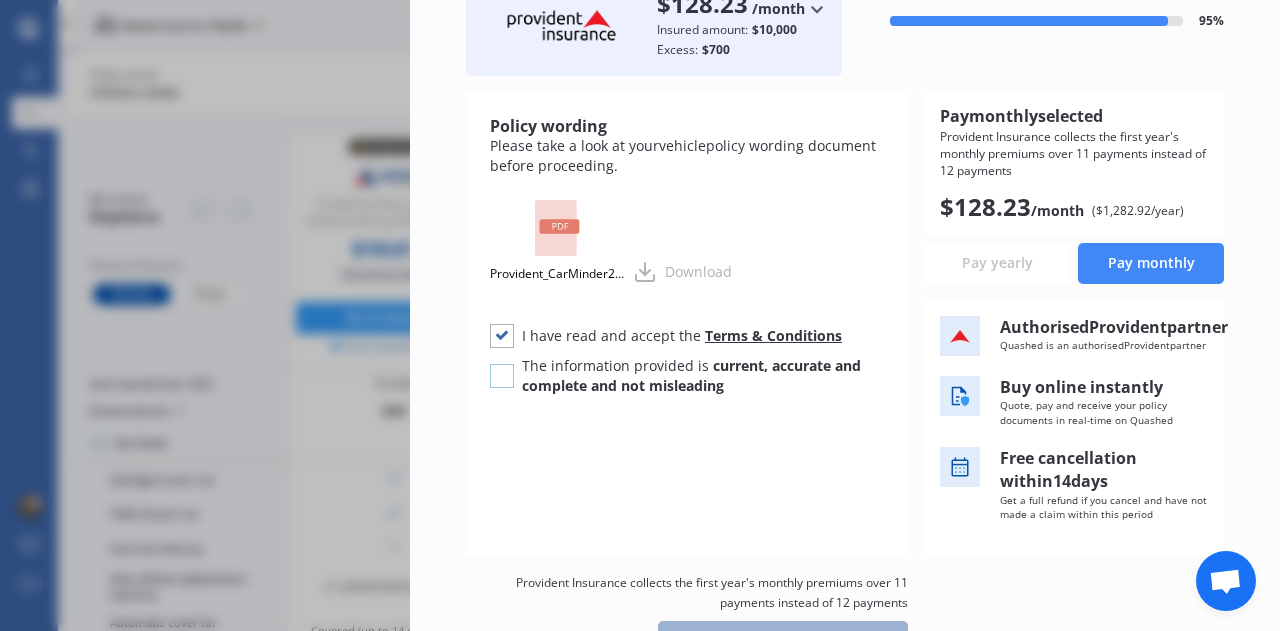 click at bounding box center (502, 364) 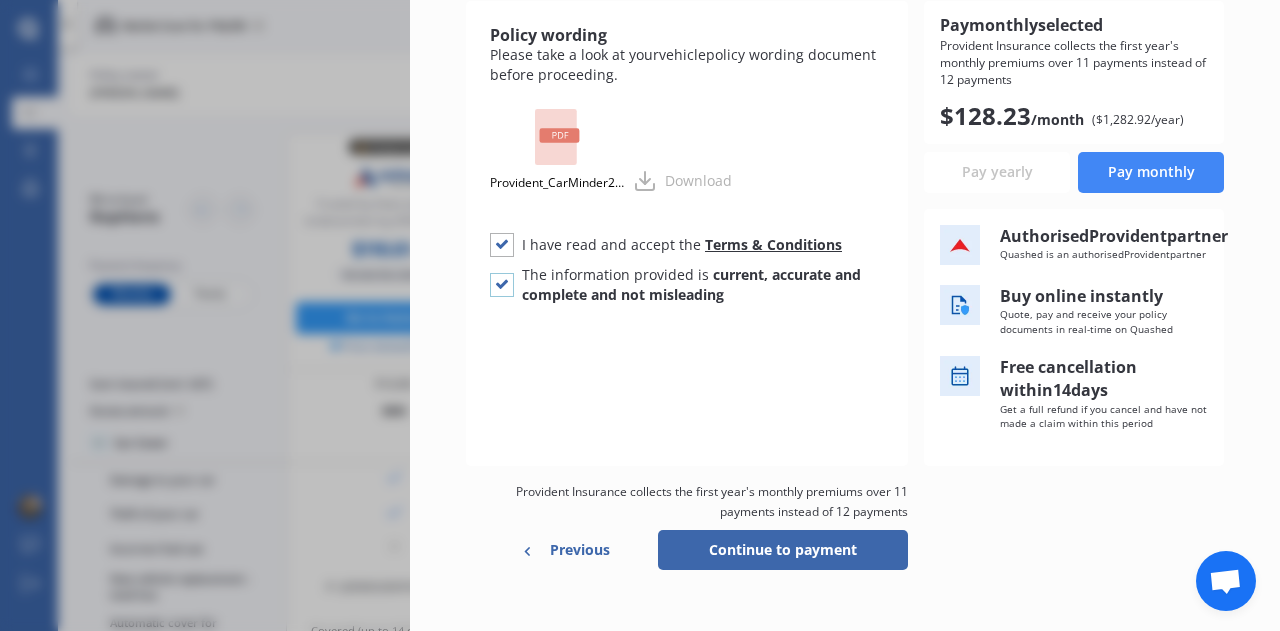 scroll, scrollTop: 292, scrollLeft: 0, axis: vertical 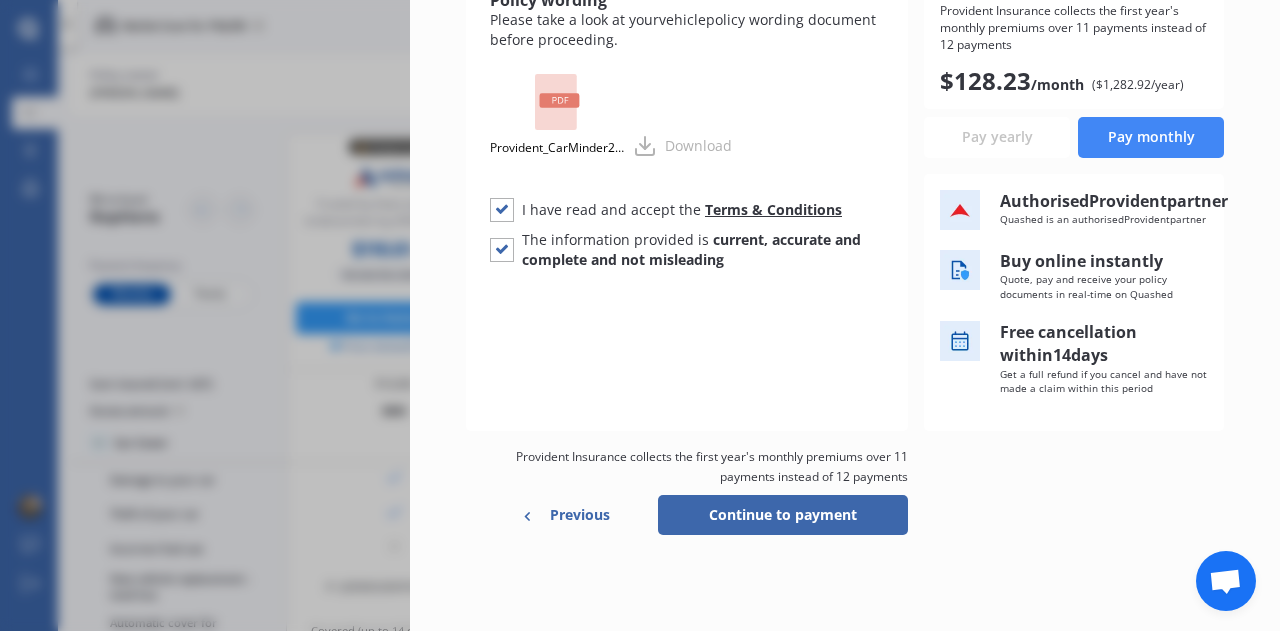 click on "Continue to payment" at bounding box center [783, 515] 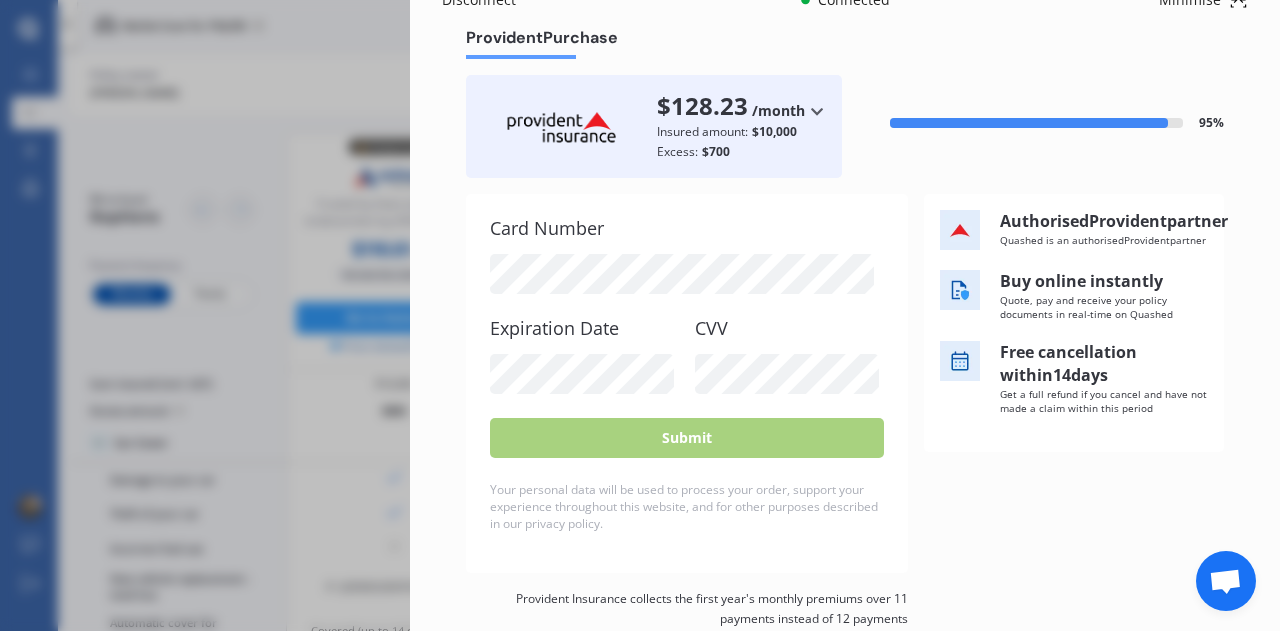scroll, scrollTop: 43, scrollLeft: 0, axis: vertical 